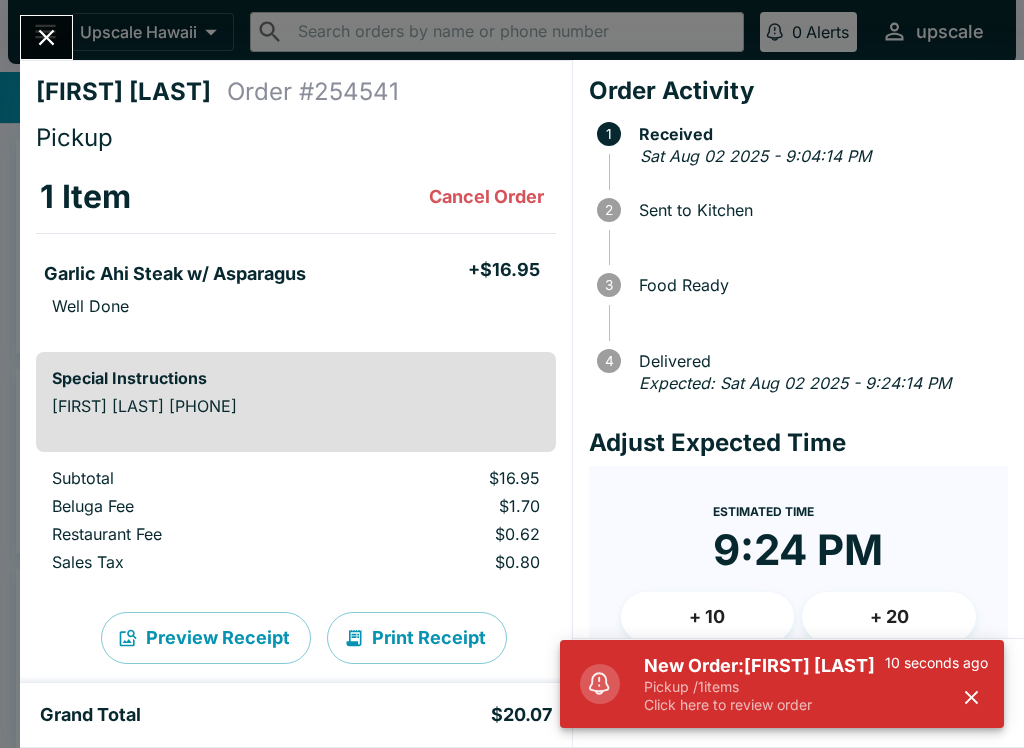 scroll, scrollTop: 0, scrollLeft: 0, axis: both 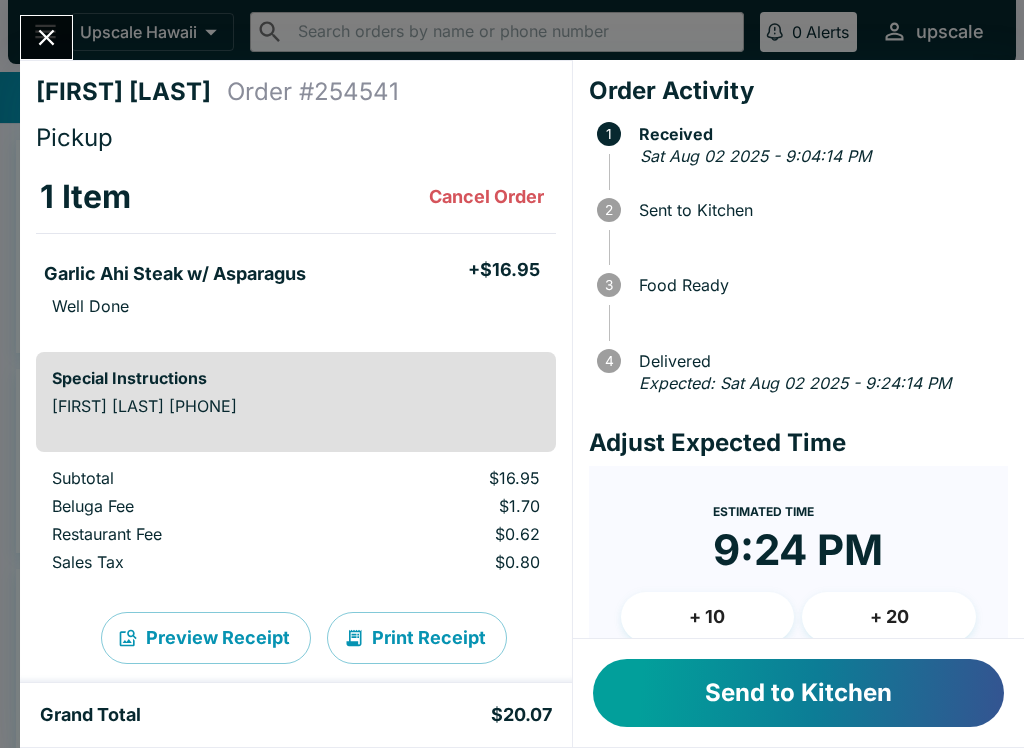 click on "Send to Kitchen" at bounding box center [798, 693] 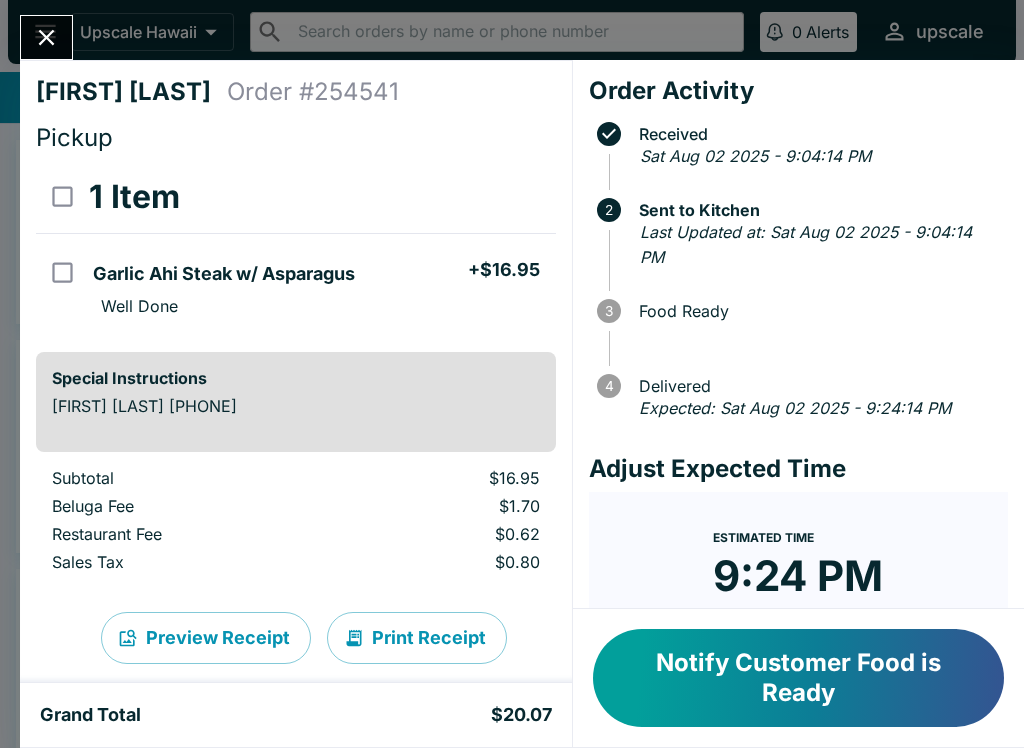 click 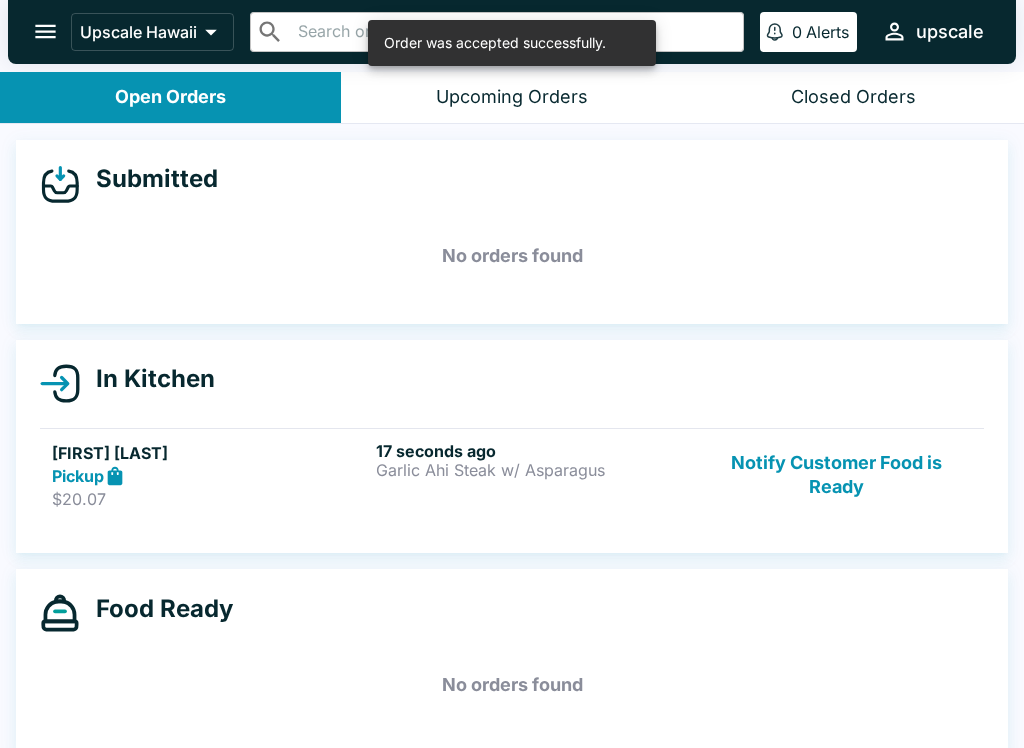 click on "Garlic Ahi Steak w/ Asparagus" at bounding box center (534, 470) 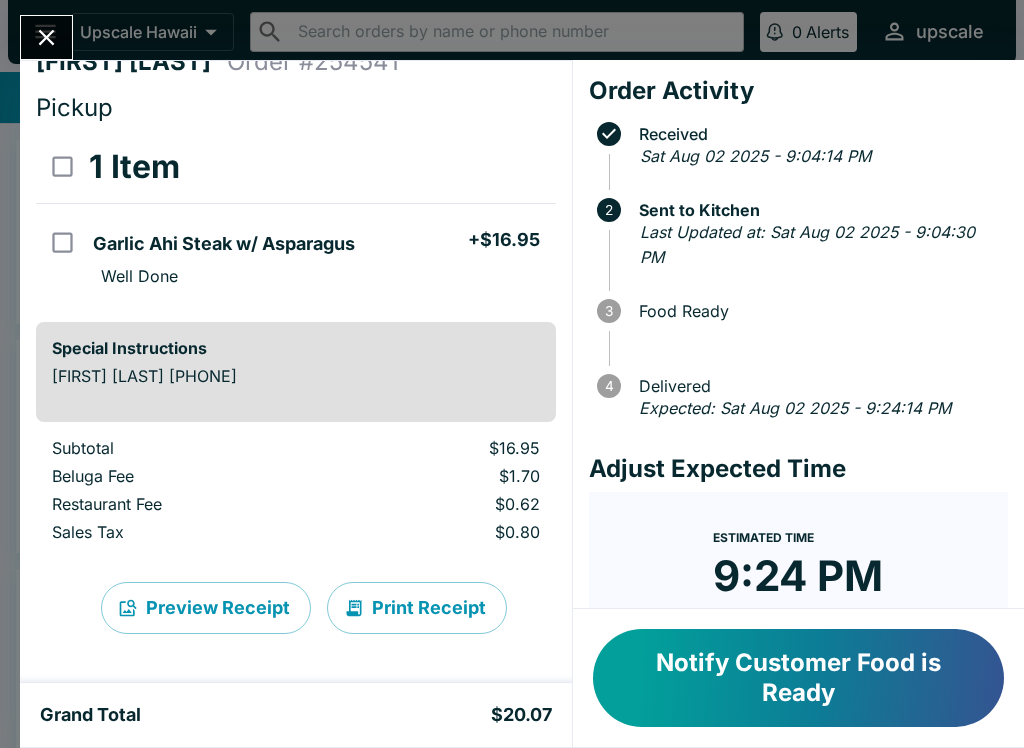 scroll, scrollTop: 30, scrollLeft: 0, axis: vertical 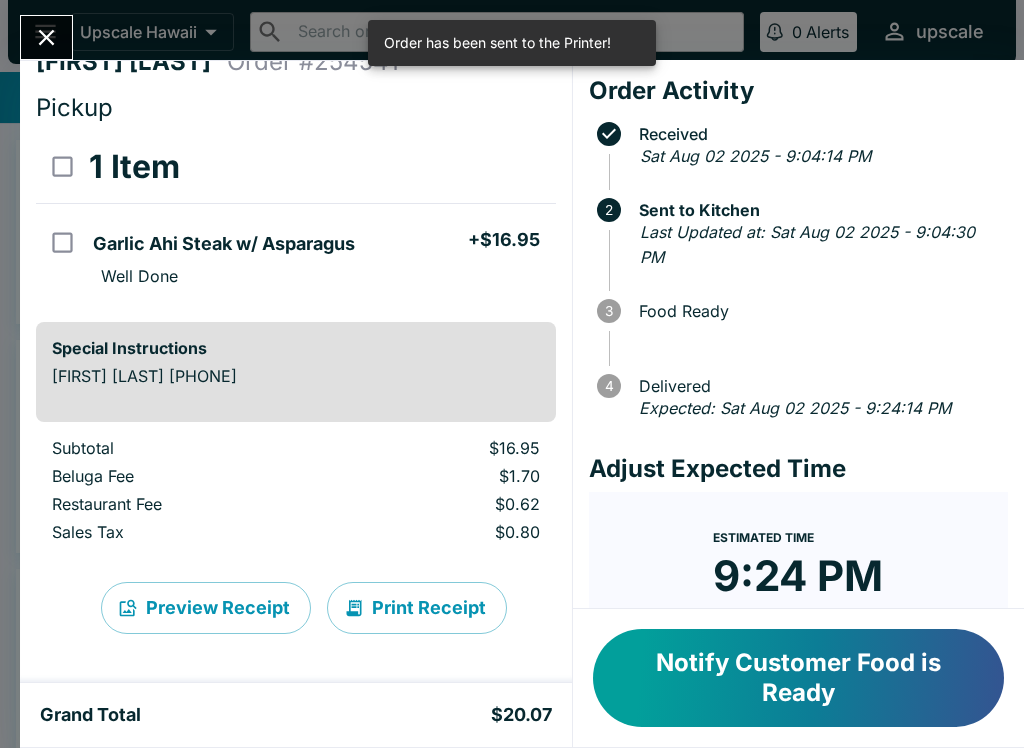 click 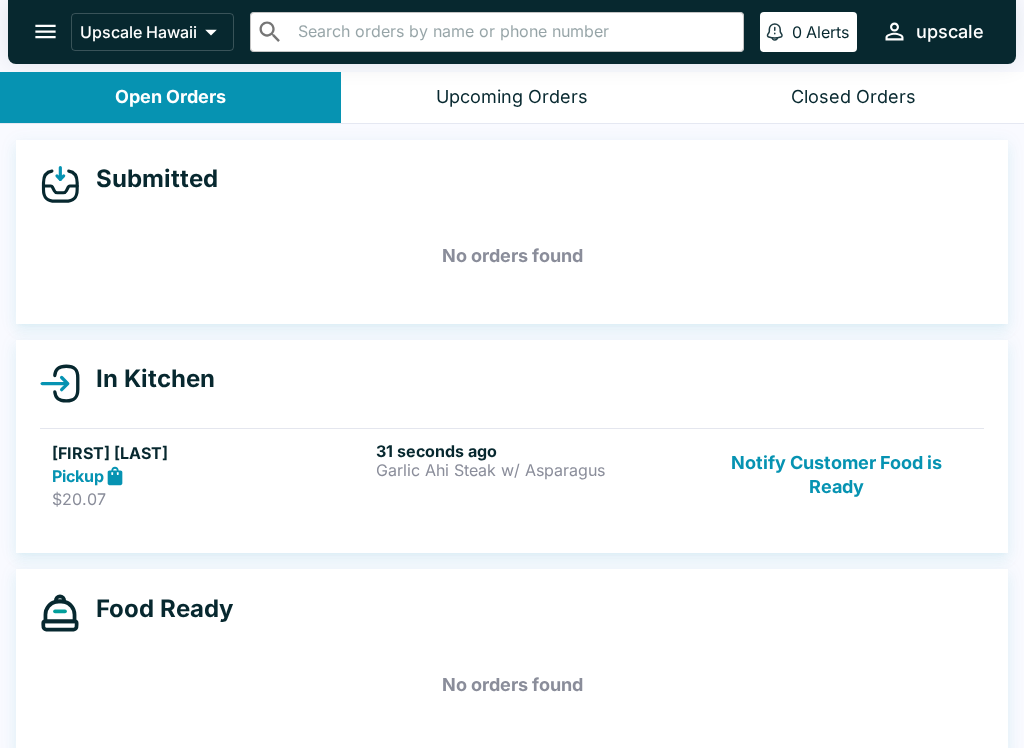 click on "31 seconds ago Garlic Ahi Steak w/ Asparagus" at bounding box center [534, 475] 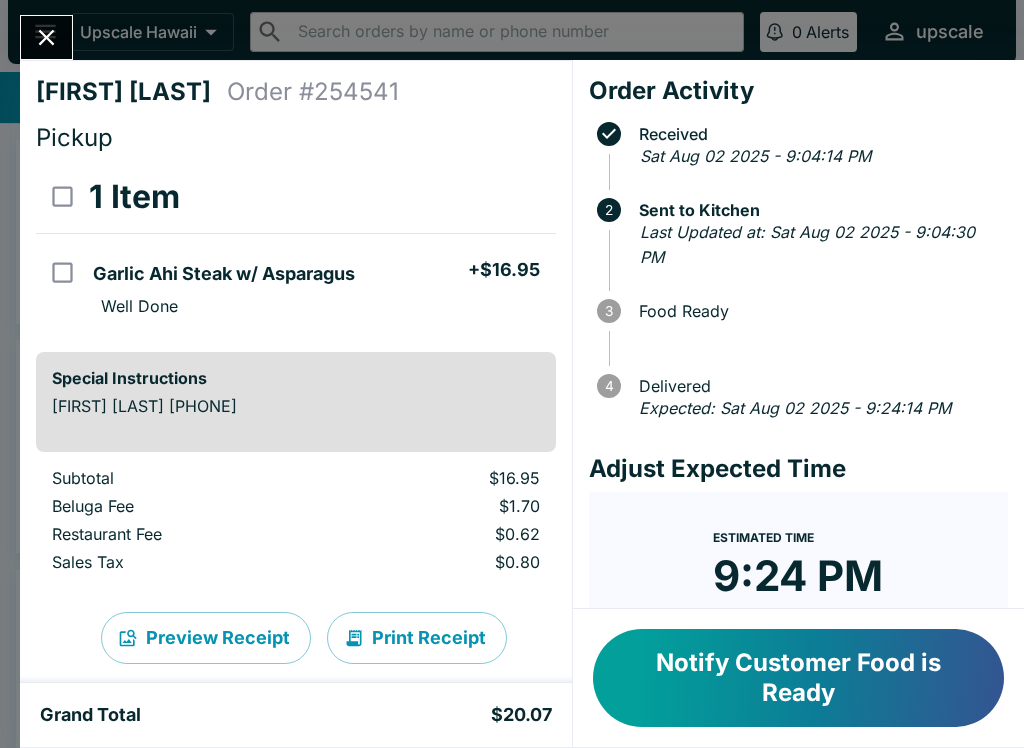 click 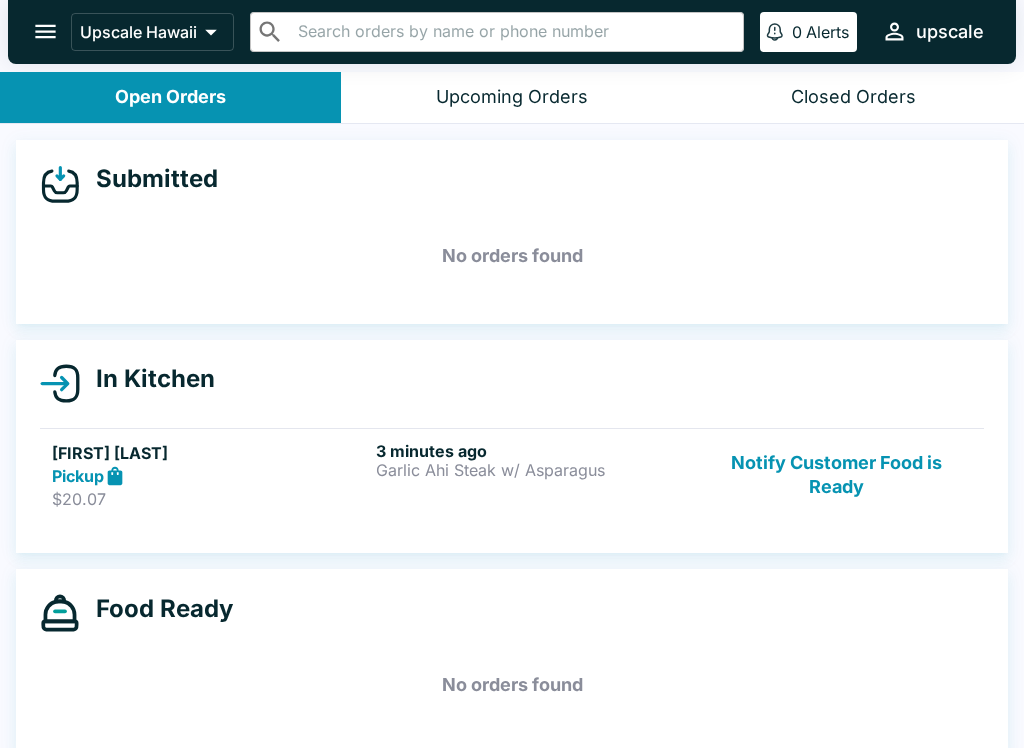 click on "[FIRST] [LAST]  Pickup $20.07 3 minutes ago Garlic Ahi Steak w/ Asparagus Notify Customer Food is Ready" at bounding box center (512, 475) 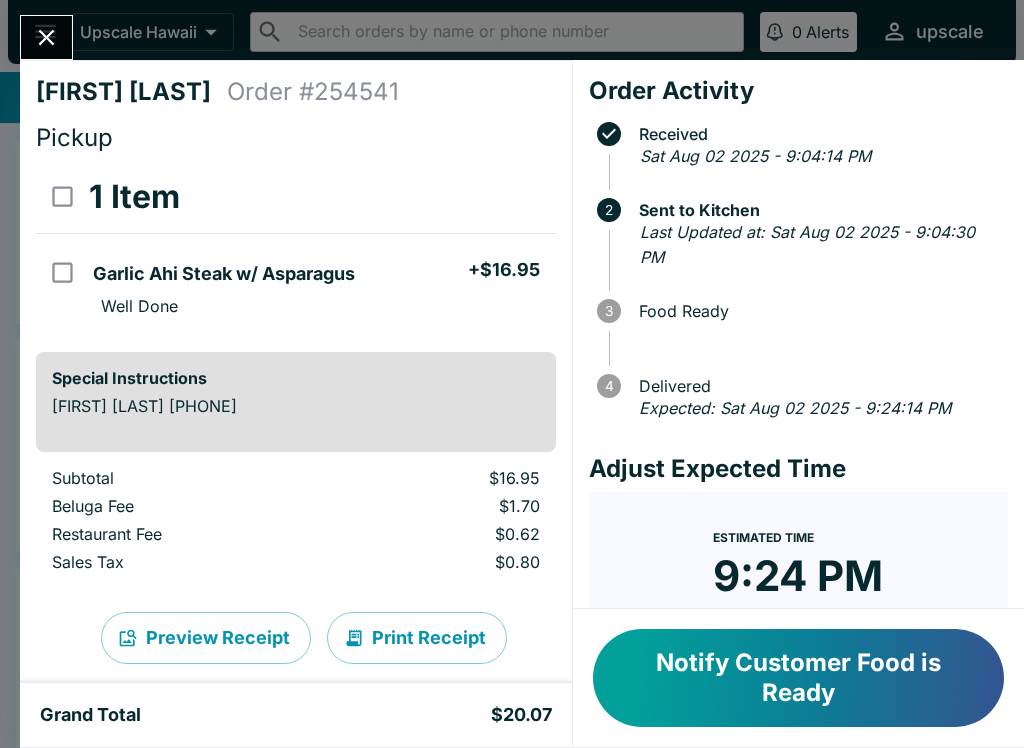 click 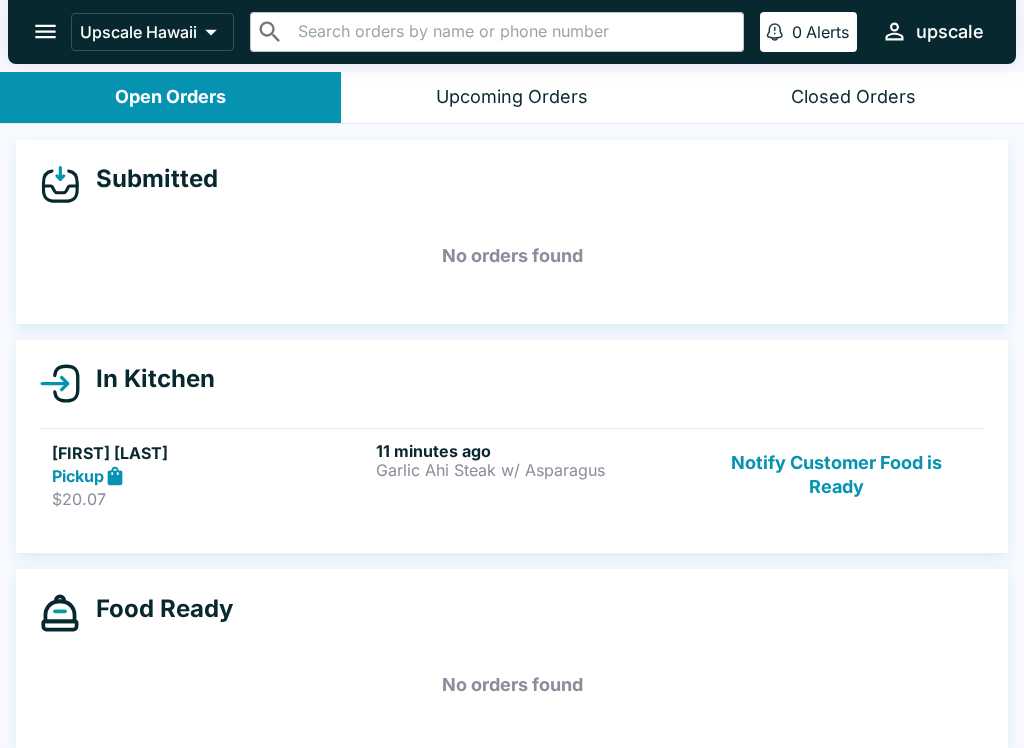 click on "11 minutes ago" at bounding box center [534, 451] 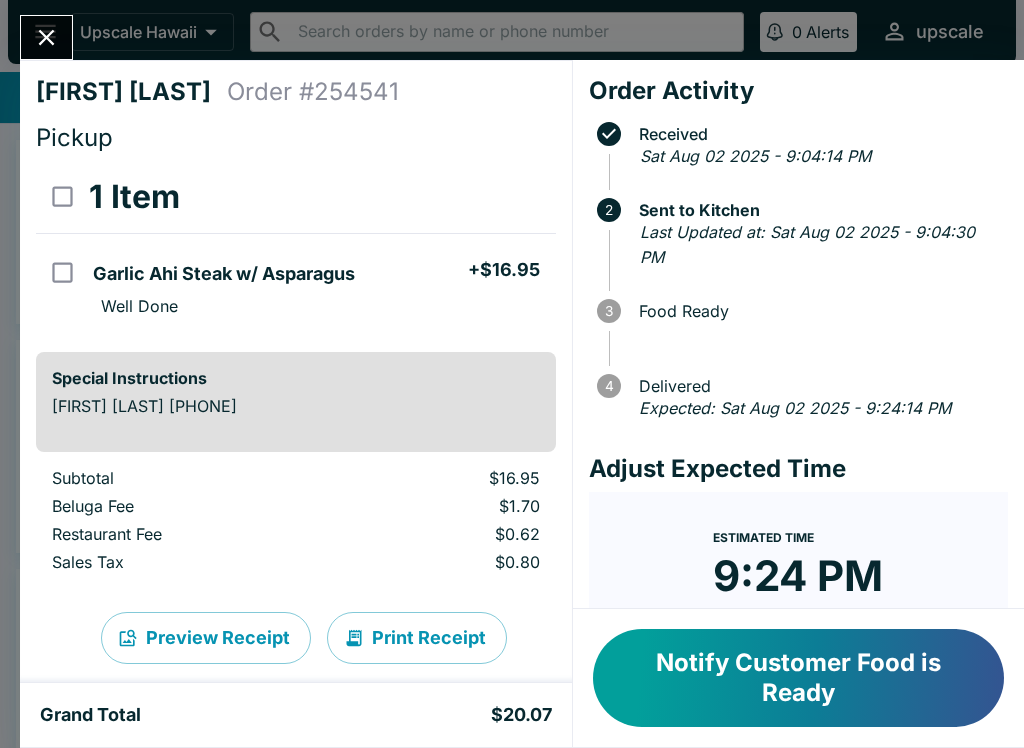 click on "Notify Customer Food is Ready" at bounding box center [798, 678] 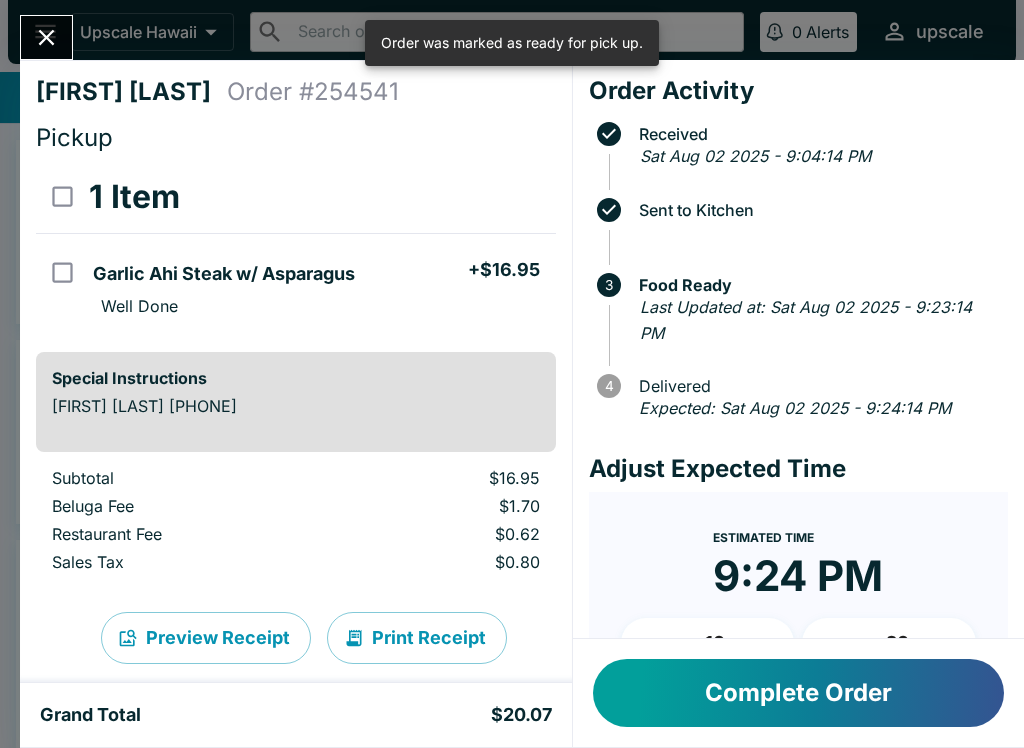 click on "[FIRST] [LAST]  Order # 254541 Pickup 1 Item Garlic Ahi Steak w/ Asparagus + $16.95 Well Done Special Instructions [FIRST] [LAST]  [PHONE] Subtotal $16.95 Beluga Fee $1.70 Restaurant Fee $0.62 Sales Tax $0.80 Preview Receipt Print Receipt Grand Total $20.07 Order Activity Received Sat Aug 02 2025 - 9:04:14 PM Sent to Kitchen   3 Food Ready Last Updated at: Sat Aug 02 2025 - 9:23:14 PM 4 Delivered Expected: Sat Aug 02 2025 - 9:24:14 PM Adjust Expected Time Estimated Time 9:24 PM + 10 + 20 Reset Update ETA Complete Order" at bounding box center (512, 374) 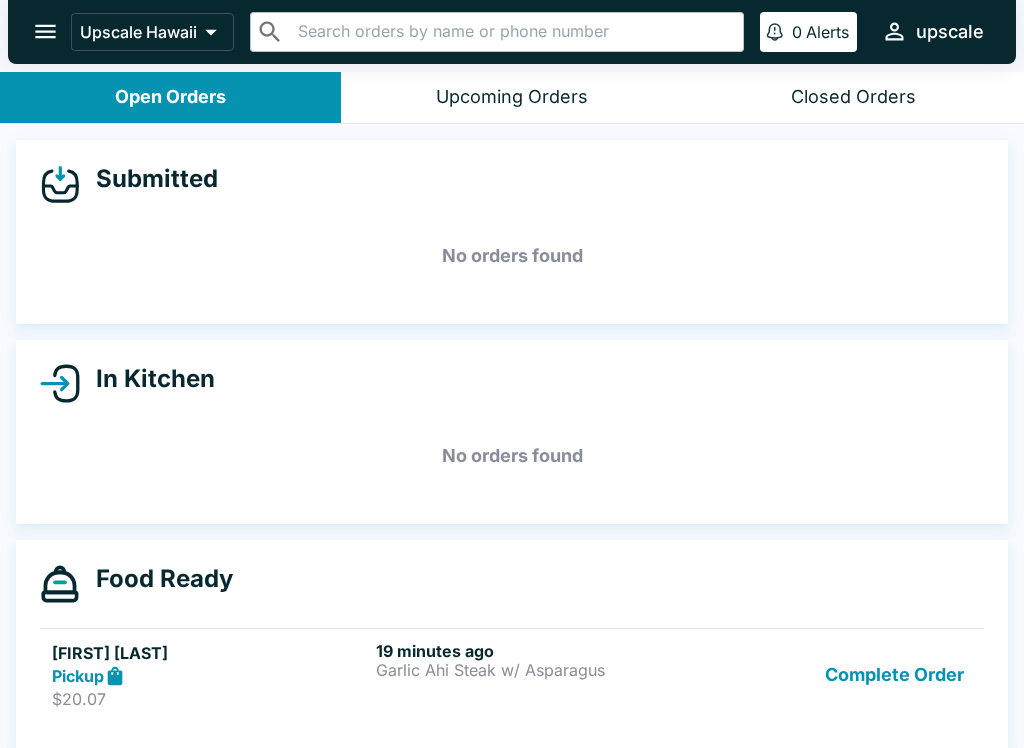 click on "[FIRST] [LAST]" at bounding box center [210, 653] 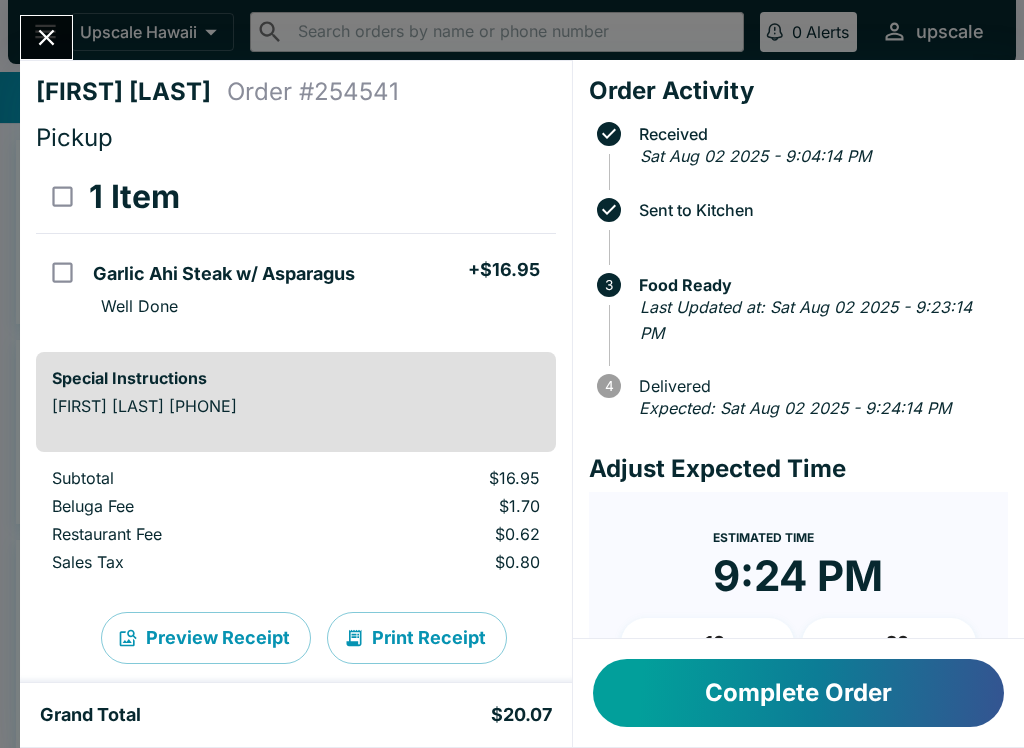 click on "Complete Order" at bounding box center (798, 693) 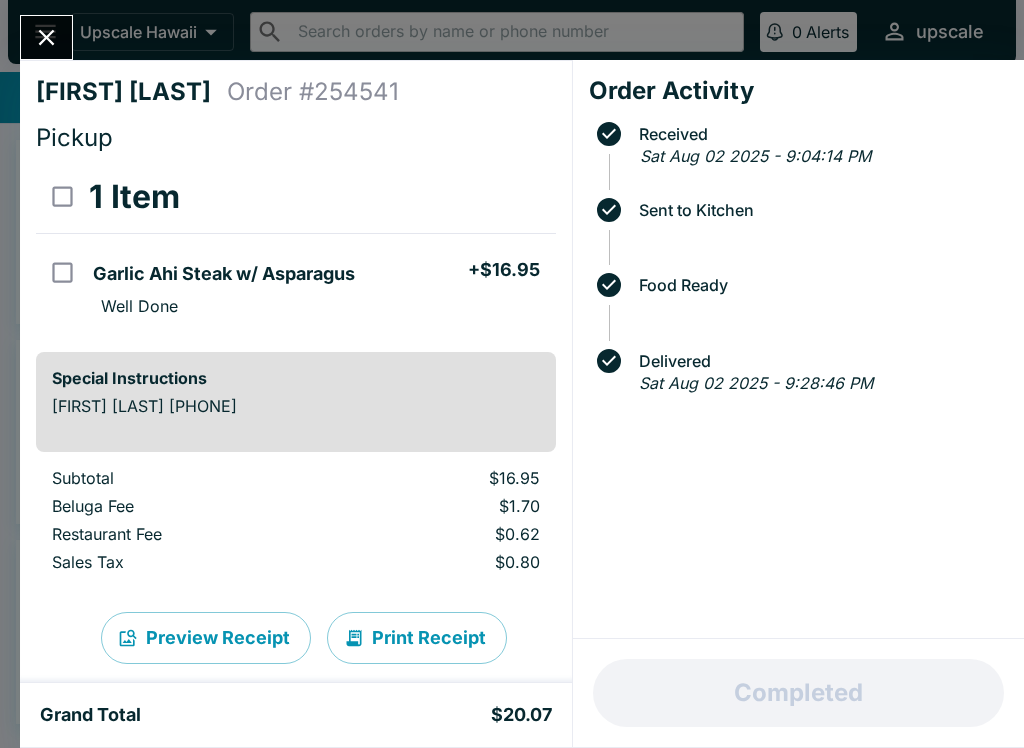 click at bounding box center (46, 37) 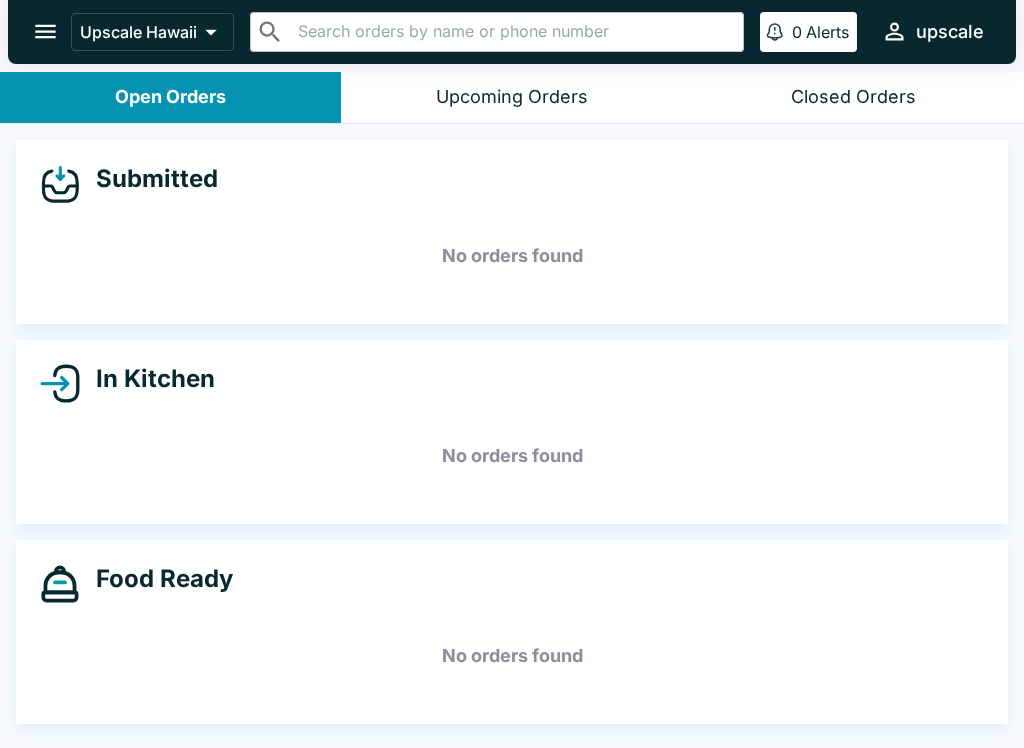 click on "Upcoming Orders" at bounding box center (511, 97) 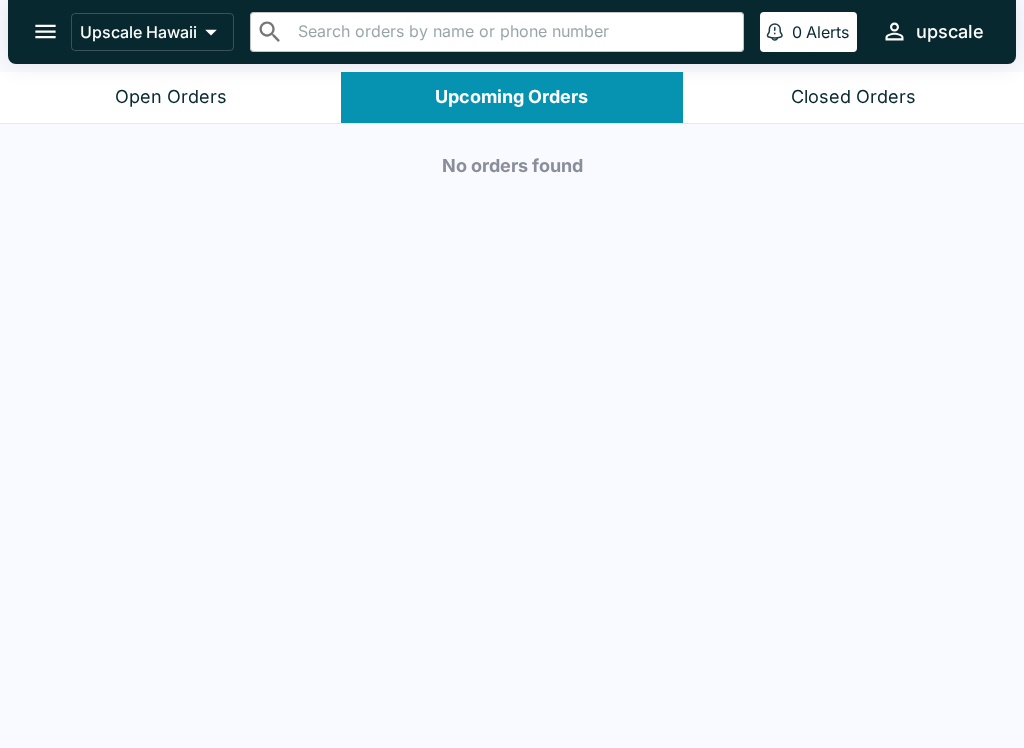 click on "Open Orders" at bounding box center (171, 97) 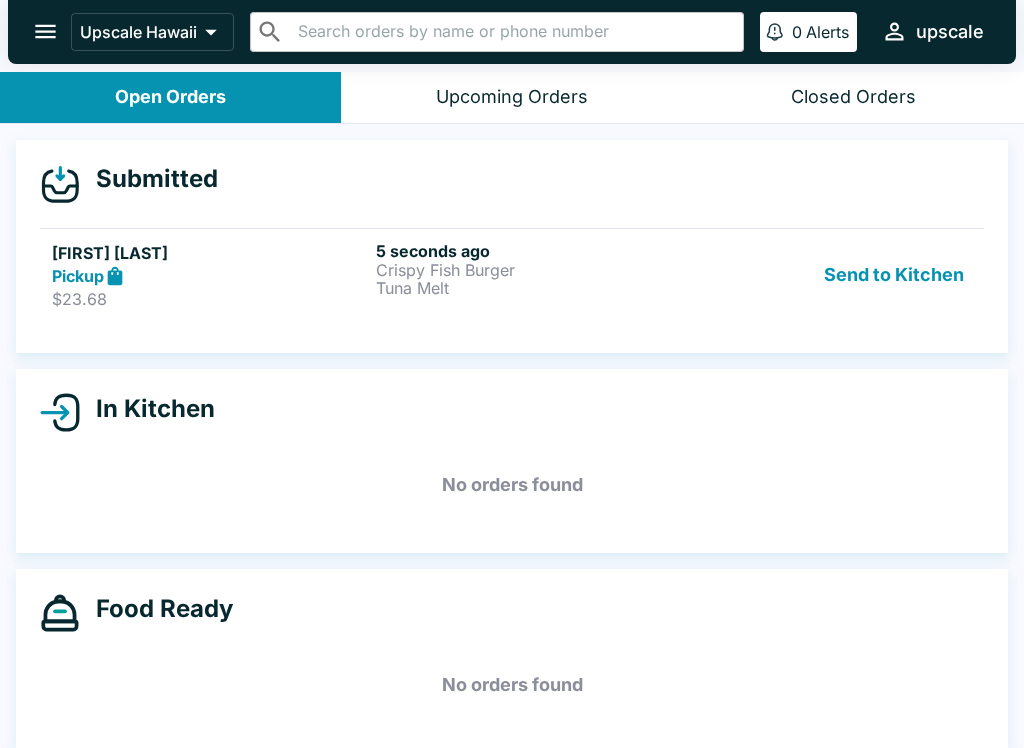 click on "Crispy Fish Burger" at bounding box center [534, 270] 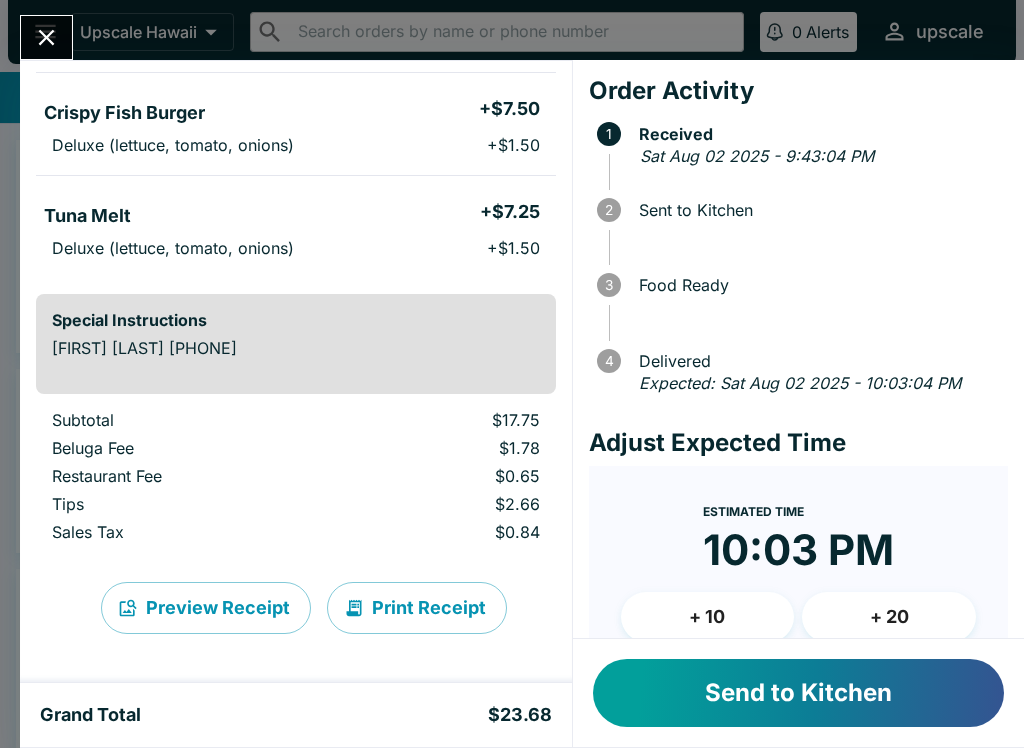 scroll, scrollTop: 161, scrollLeft: 0, axis: vertical 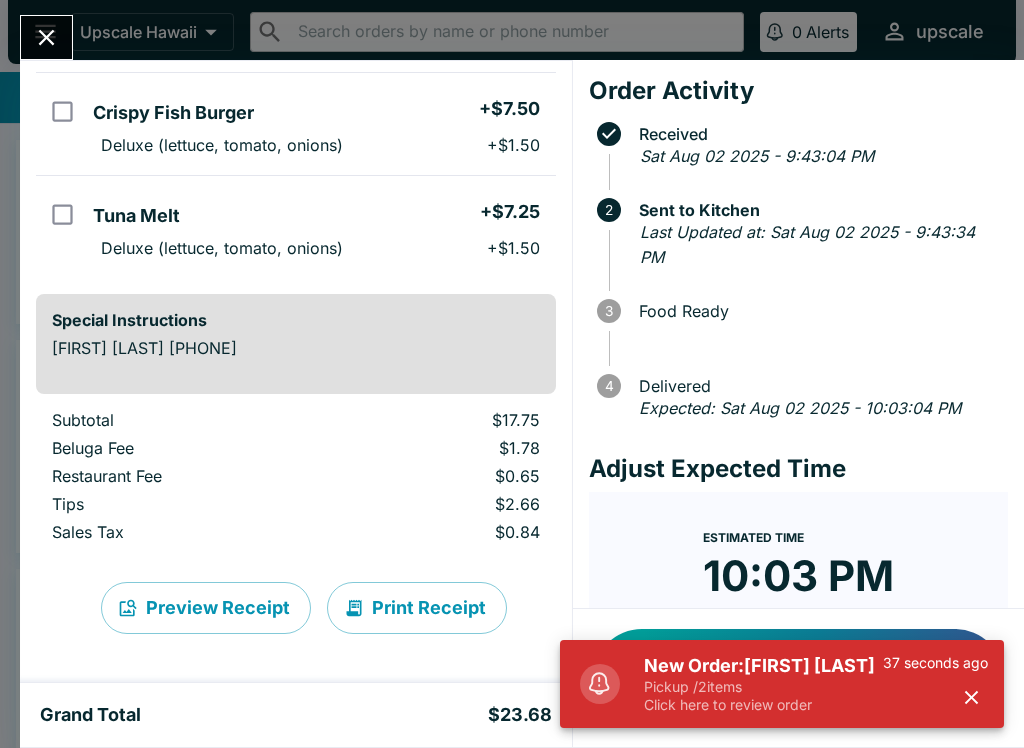 click at bounding box center [46, 37] 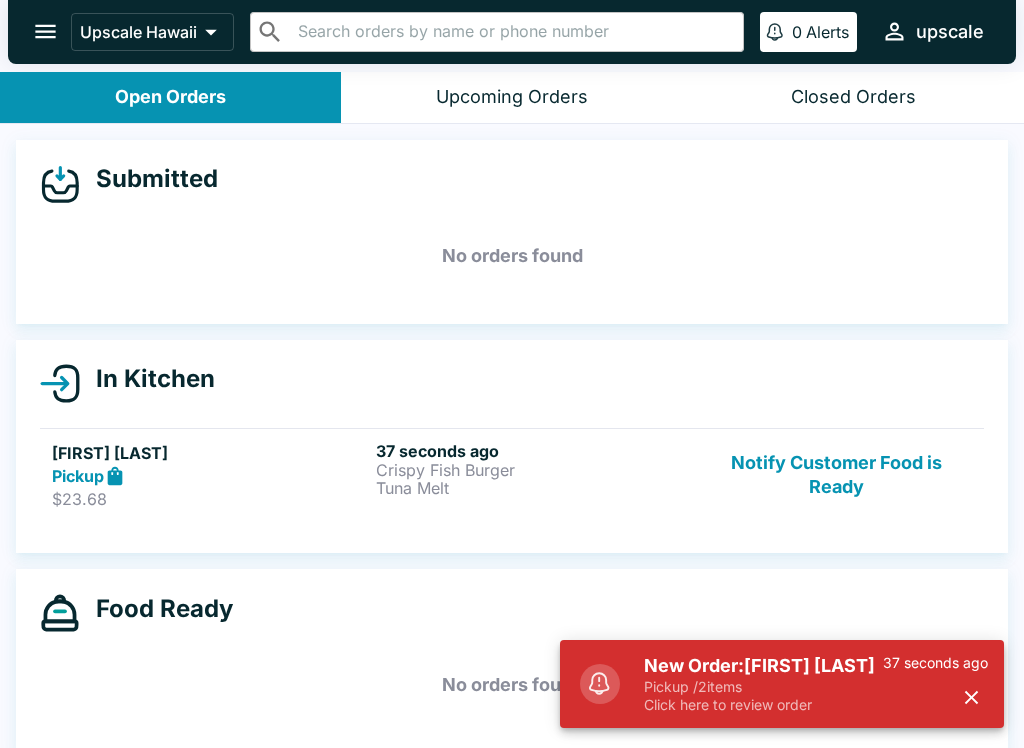 click at bounding box center (45, 31) 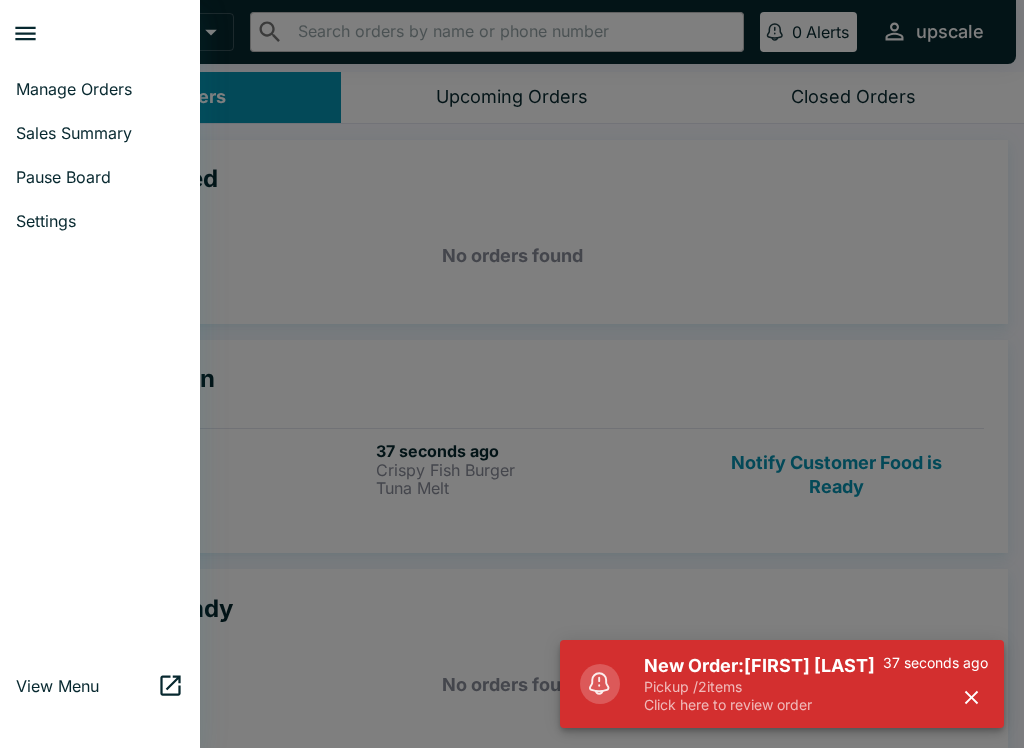 click at bounding box center [512, 374] 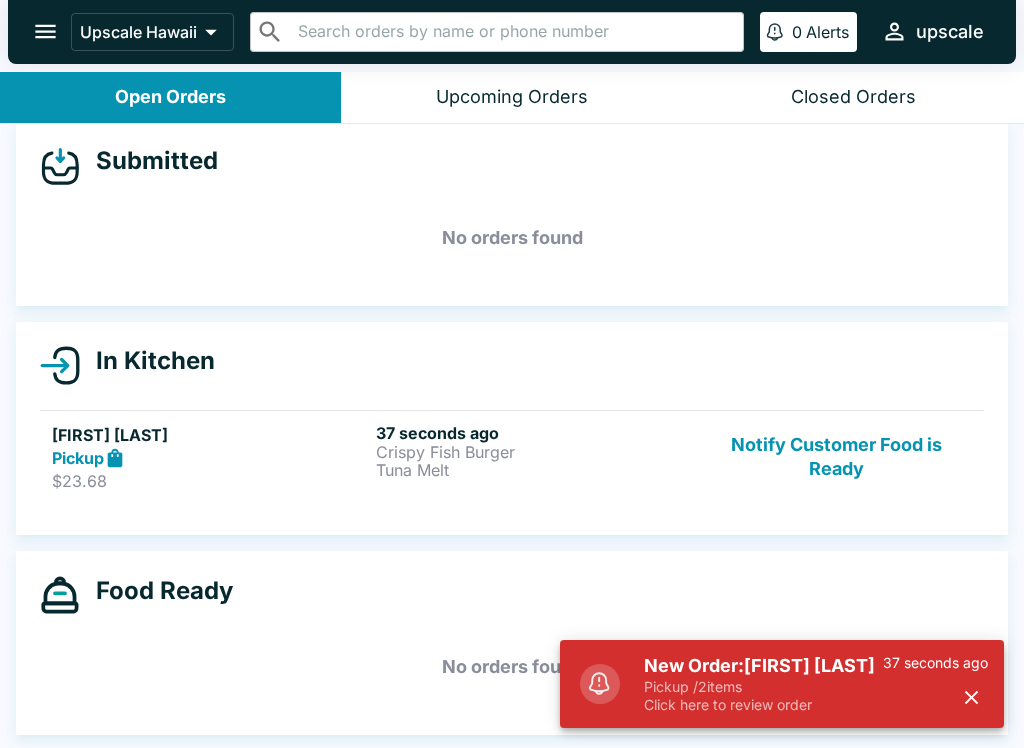 scroll, scrollTop: 18, scrollLeft: 0, axis: vertical 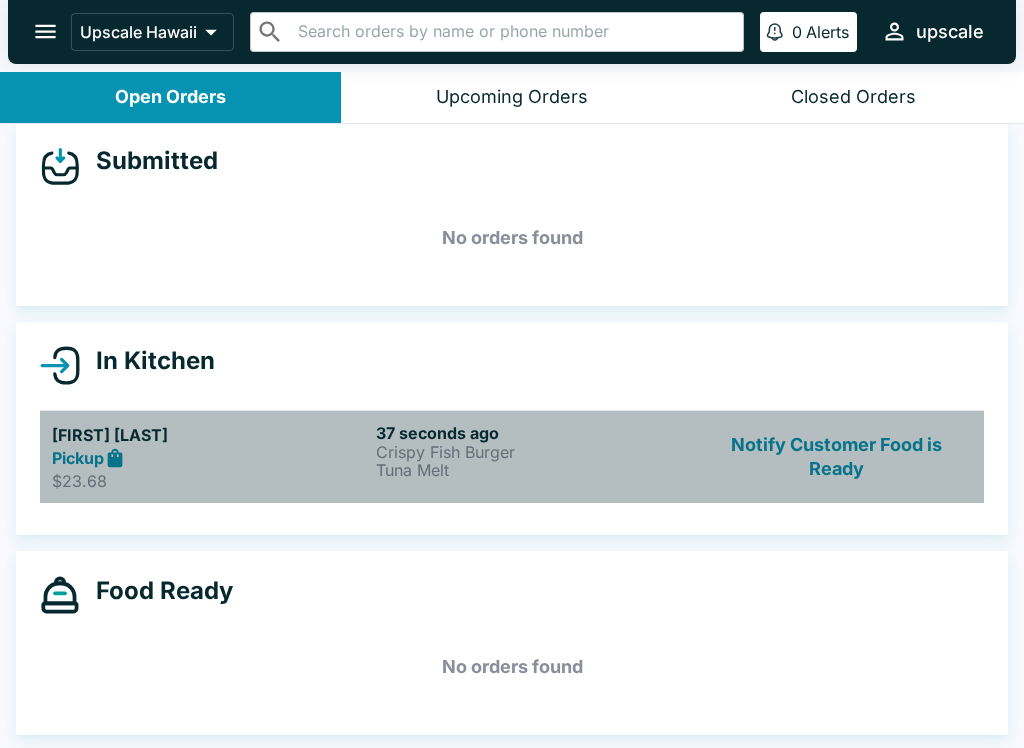 click on "Crispy Fish Burger" at bounding box center [534, 452] 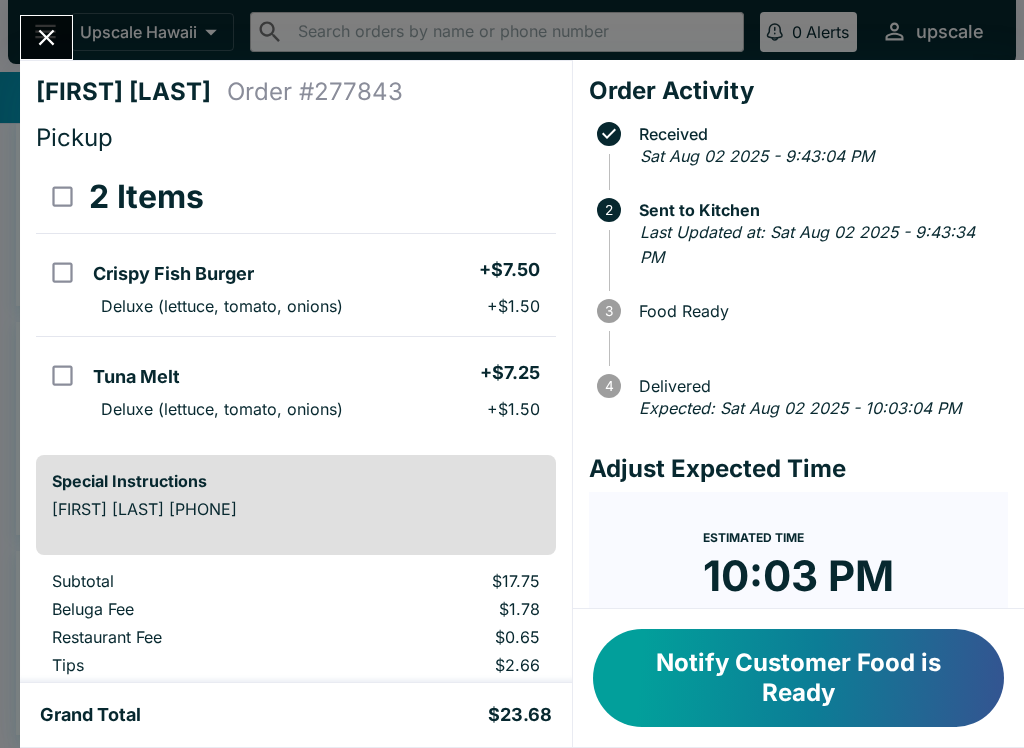 click at bounding box center [46, 37] 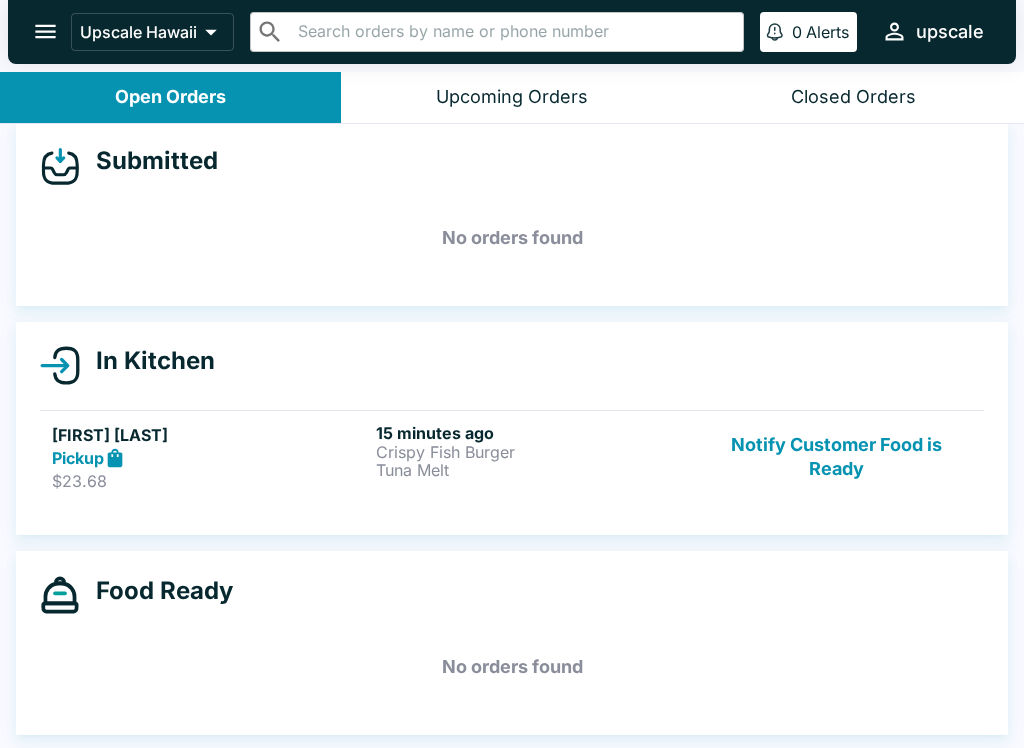 click on "Crispy Fish Burger" at bounding box center [534, 452] 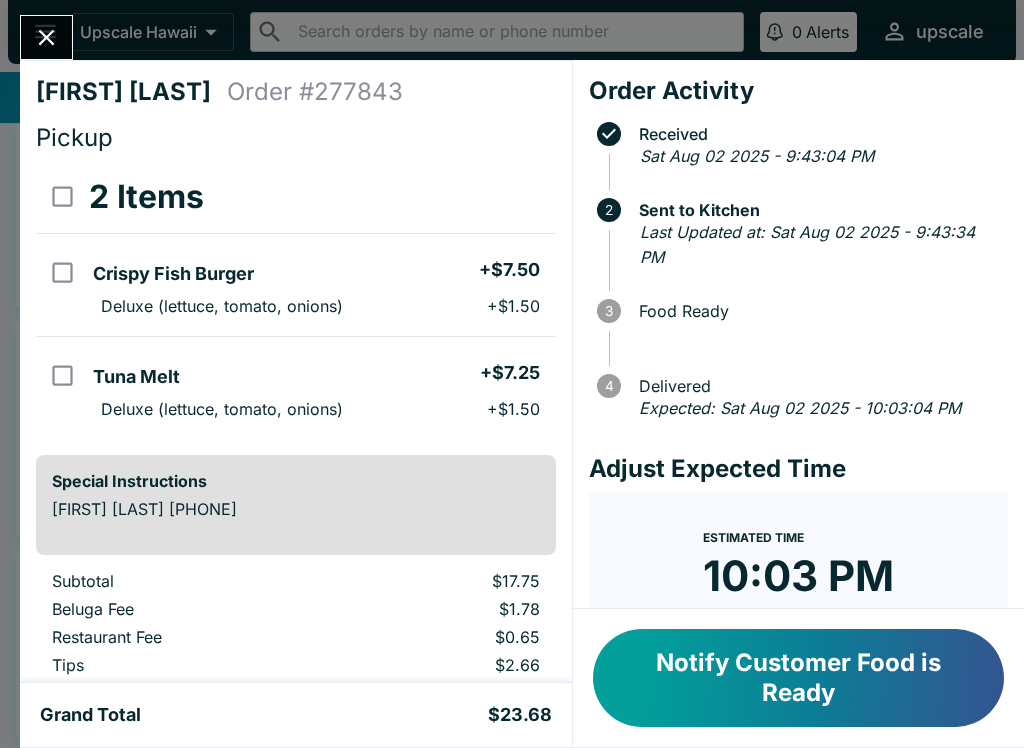 click on "Notify Customer Food is Ready" at bounding box center (798, 678) 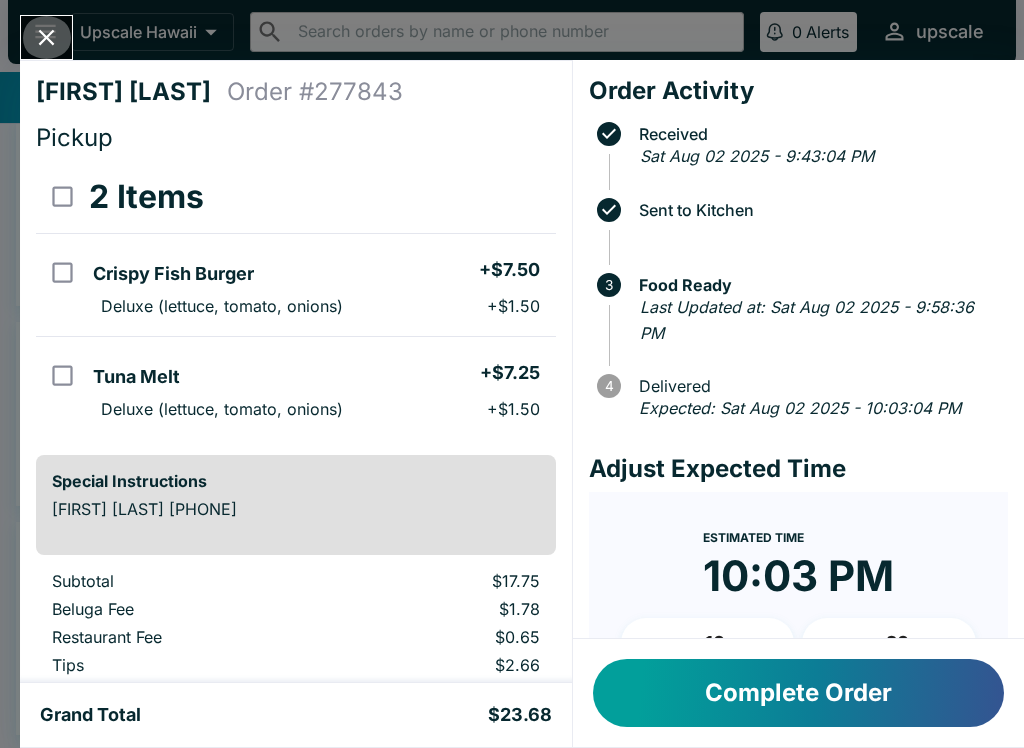 click 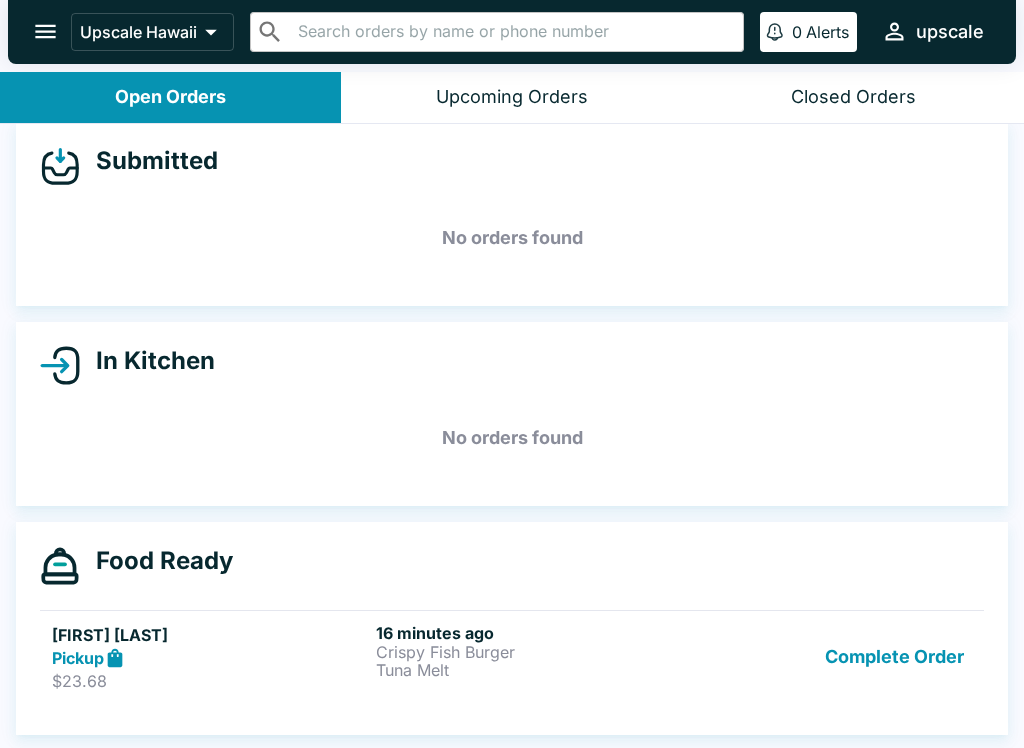 click on "Closed Orders" at bounding box center [853, 97] 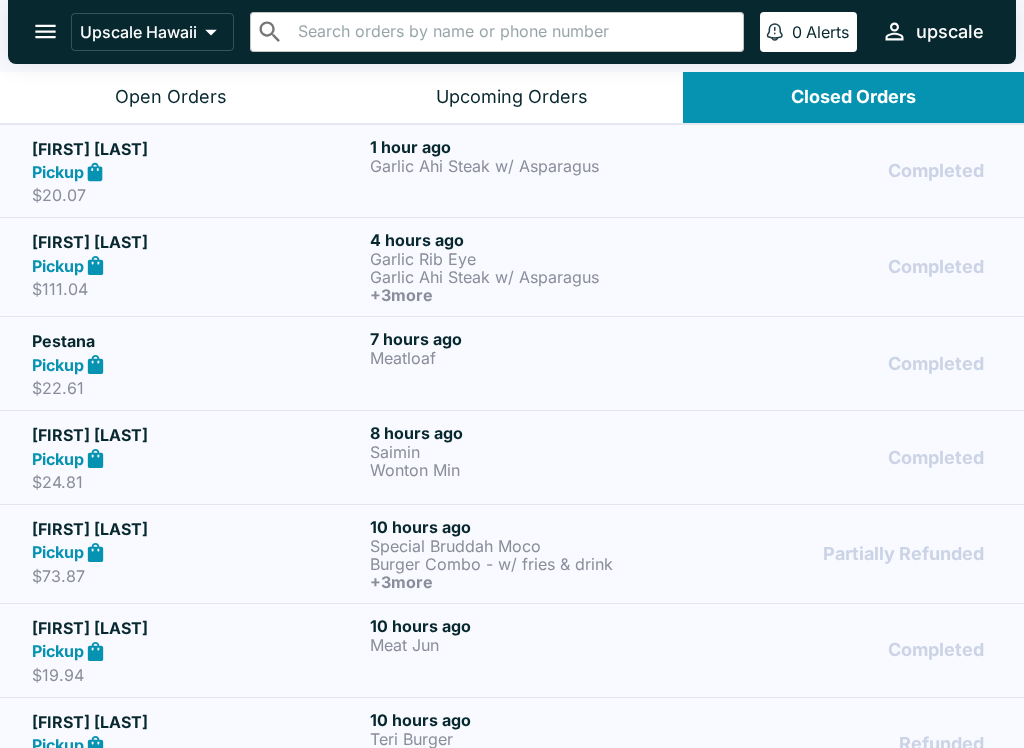 click on "Garlic Ahi Steak w/ Asparagus" at bounding box center [535, 166] 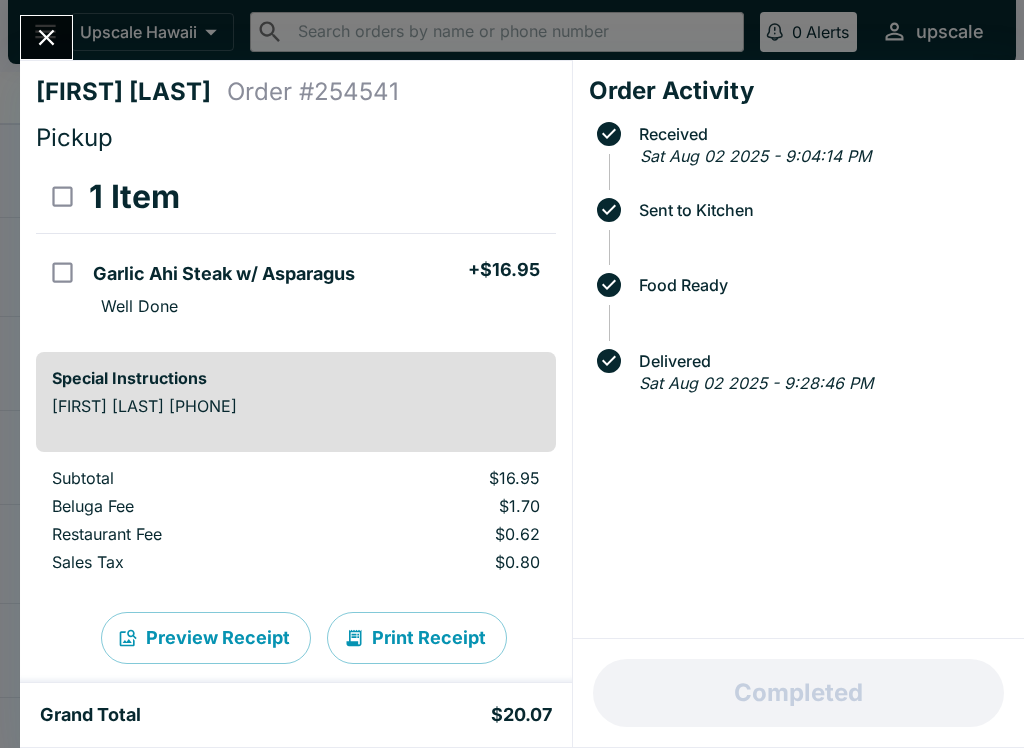 click at bounding box center [46, 37] 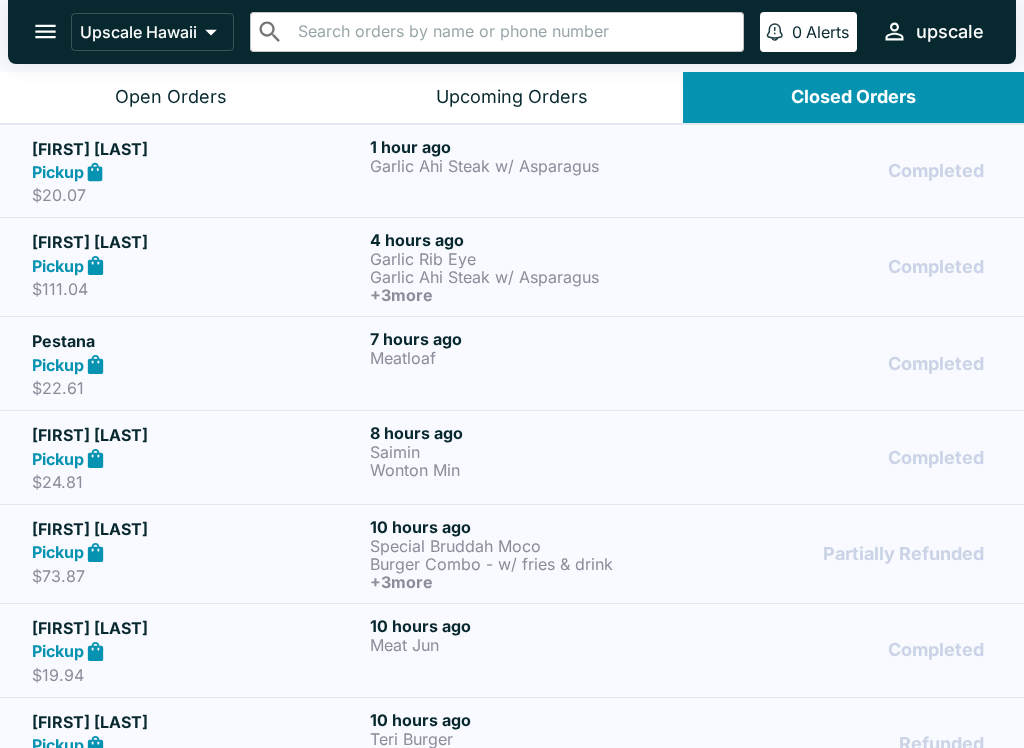 click on "Open Orders" at bounding box center (170, 97) 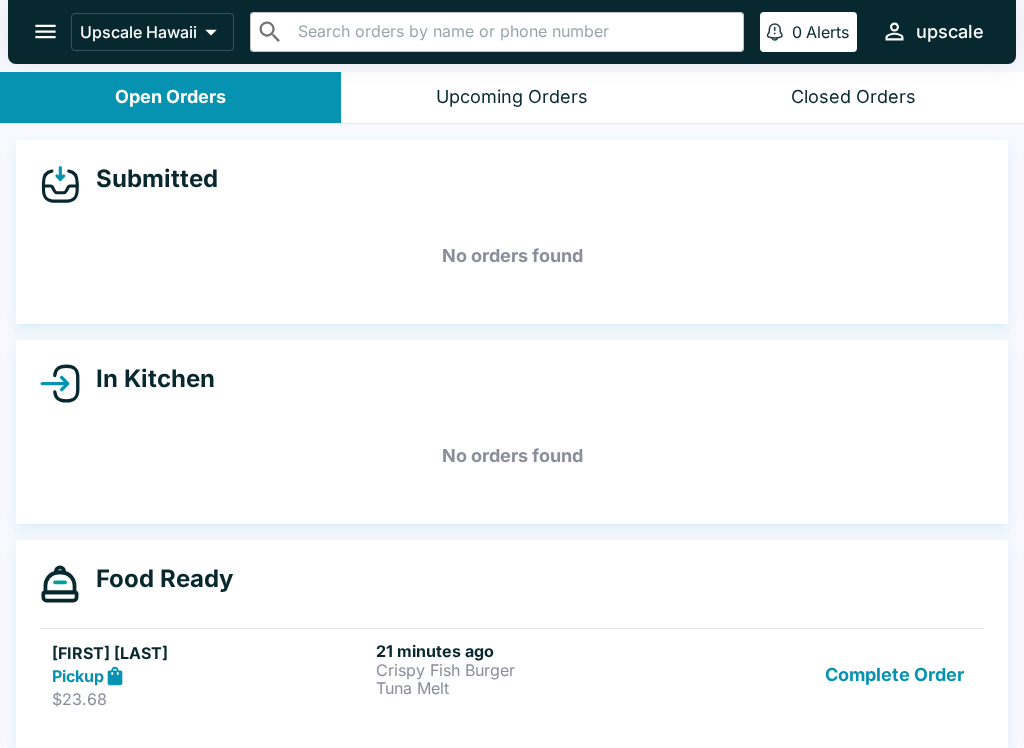 click on "[FIRST] [LAST] Pickup $23.68 21 minutes ago Crispy Fish Burger Tuna Melt Complete Order" at bounding box center (512, 675) 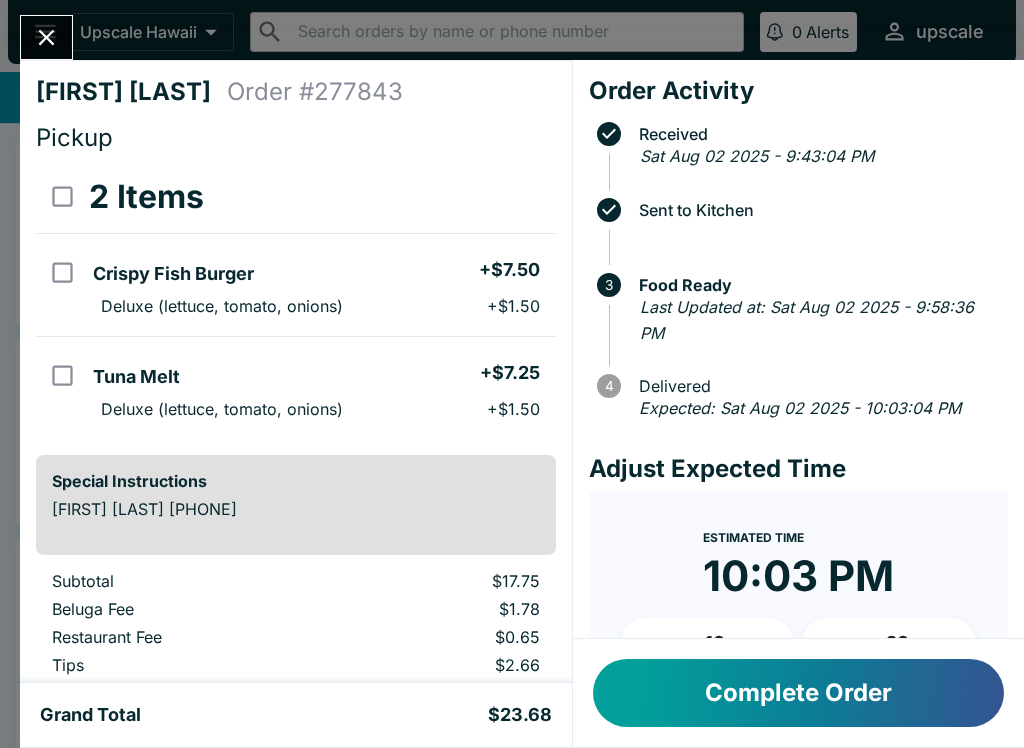 click on "+ 20" at bounding box center (889, 643) 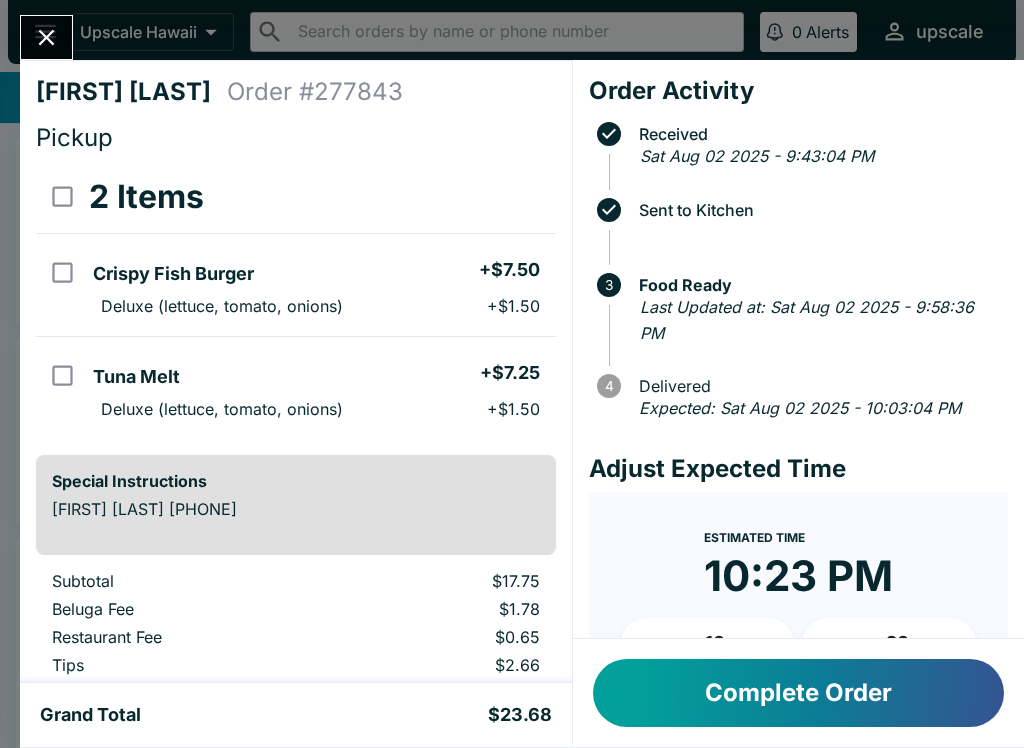 click on "Complete Order" at bounding box center (798, 693) 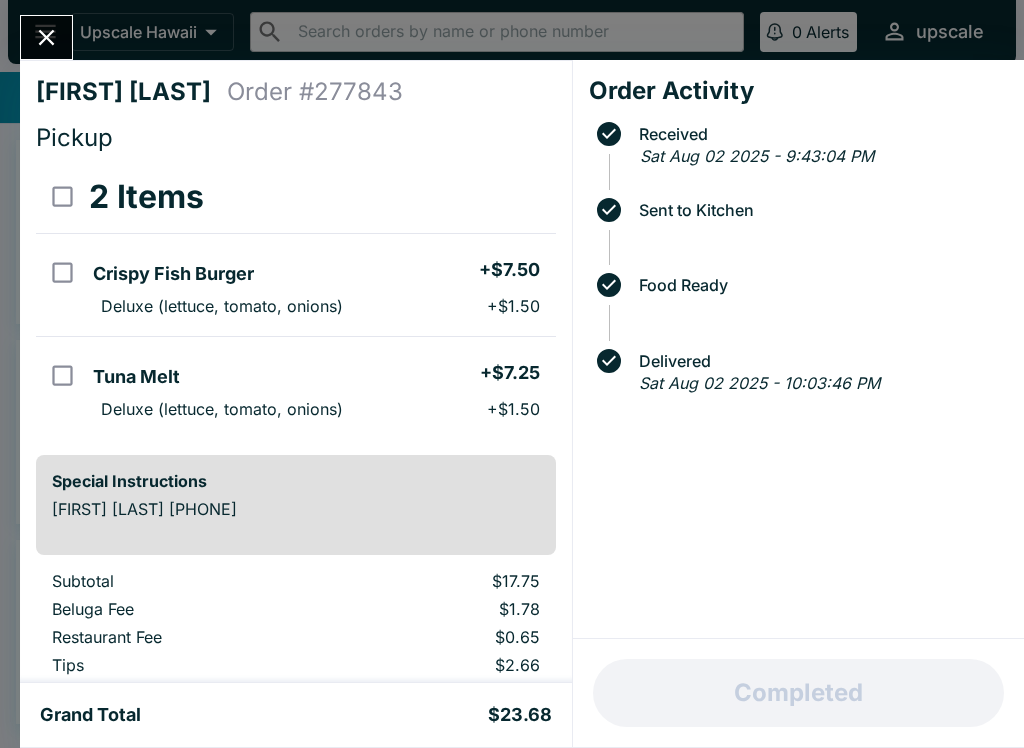 click 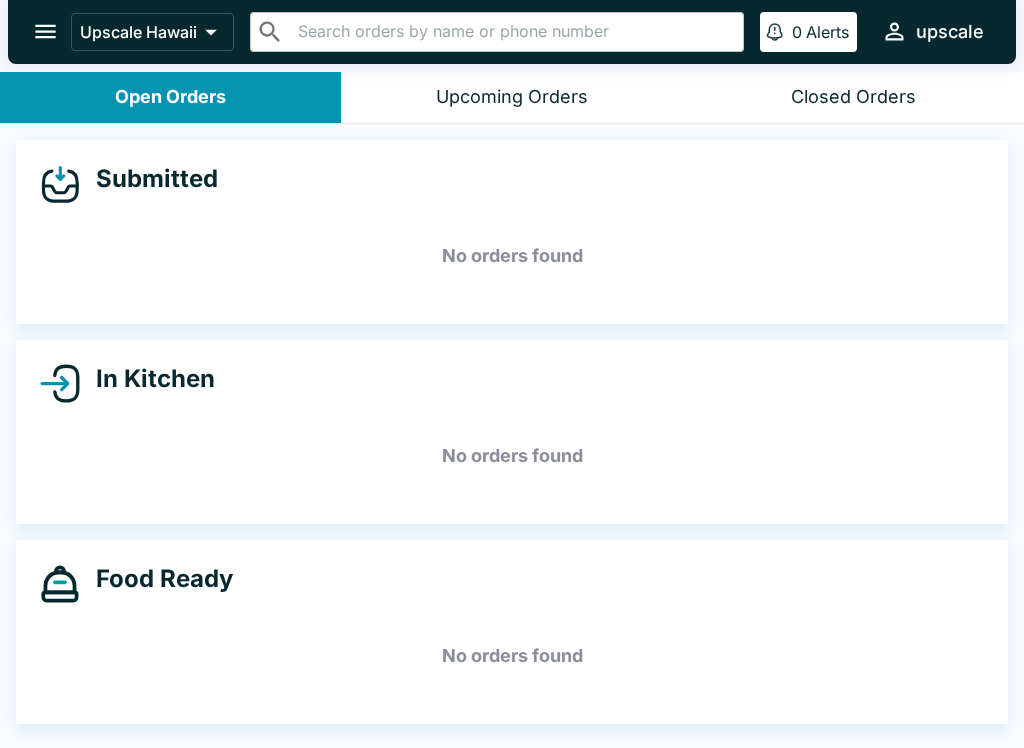 click at bounding box center (513, 32) 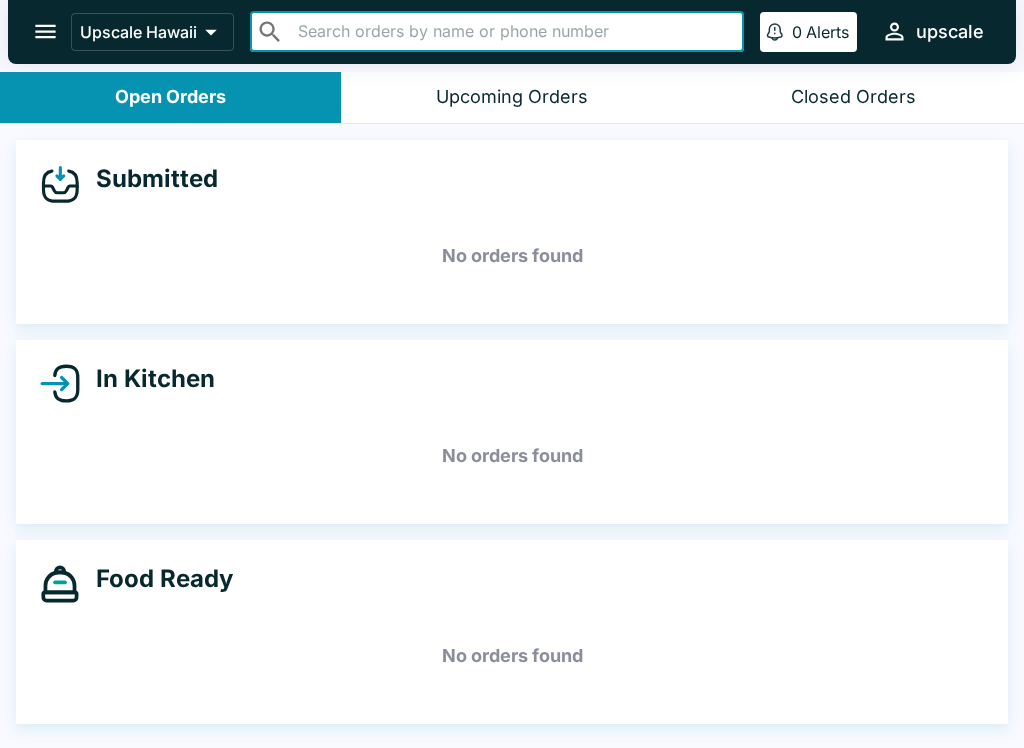 click on "No orders found" at bounding box center [512, 256] 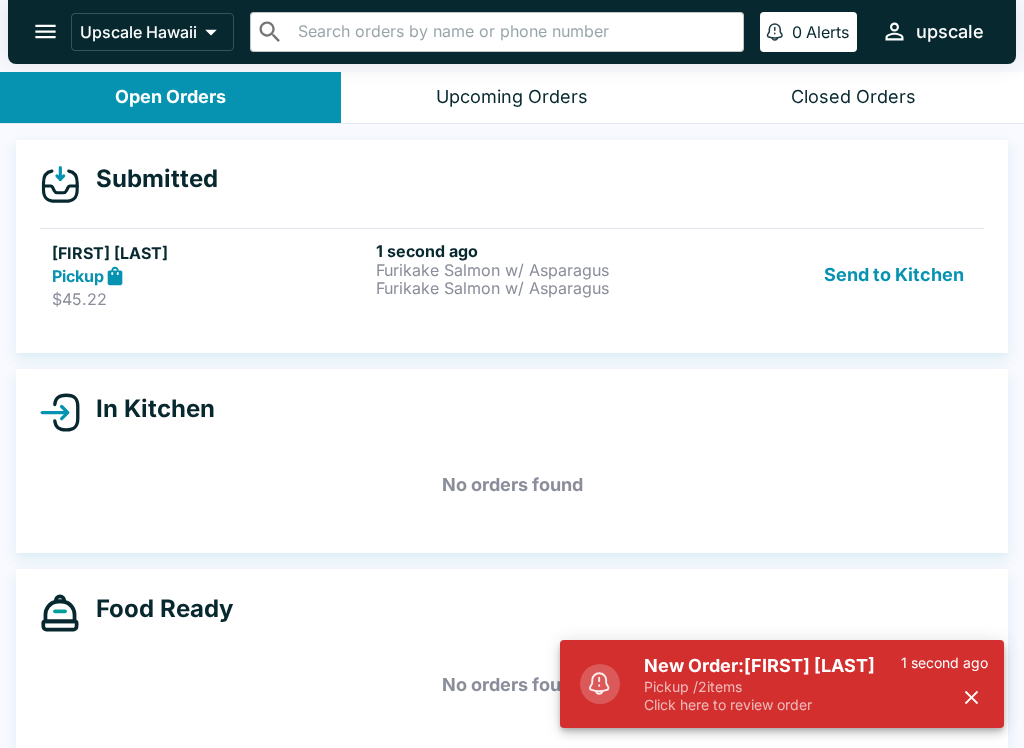 click on "Furikake Salmon w/ Asparagus" at bounding box center (534, 288) 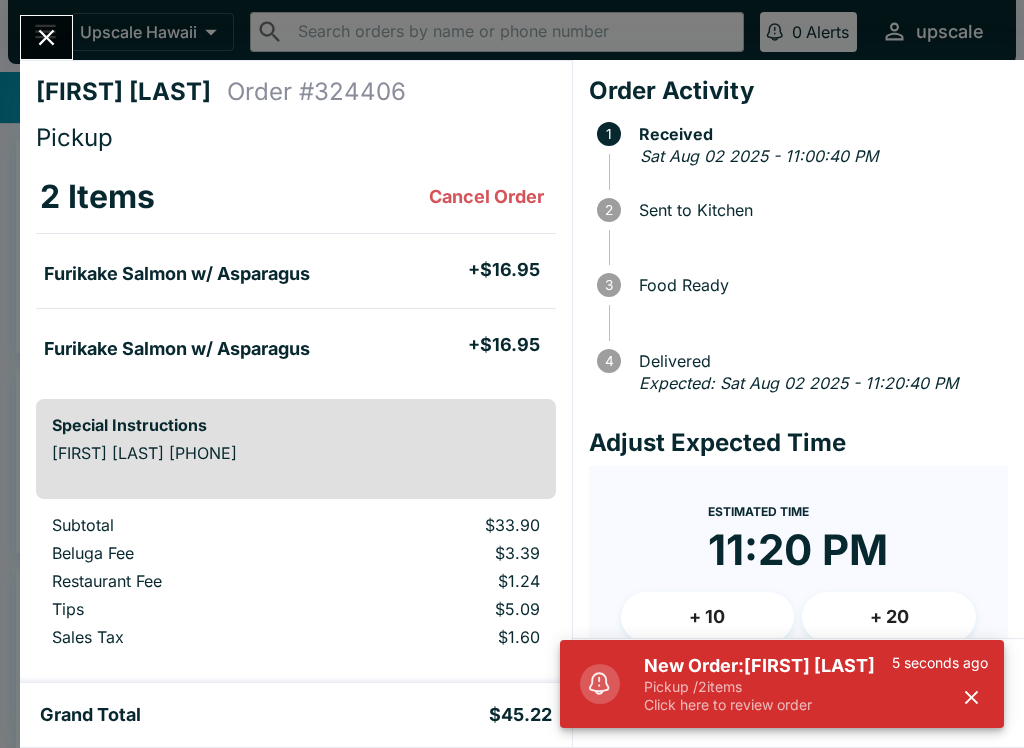 click 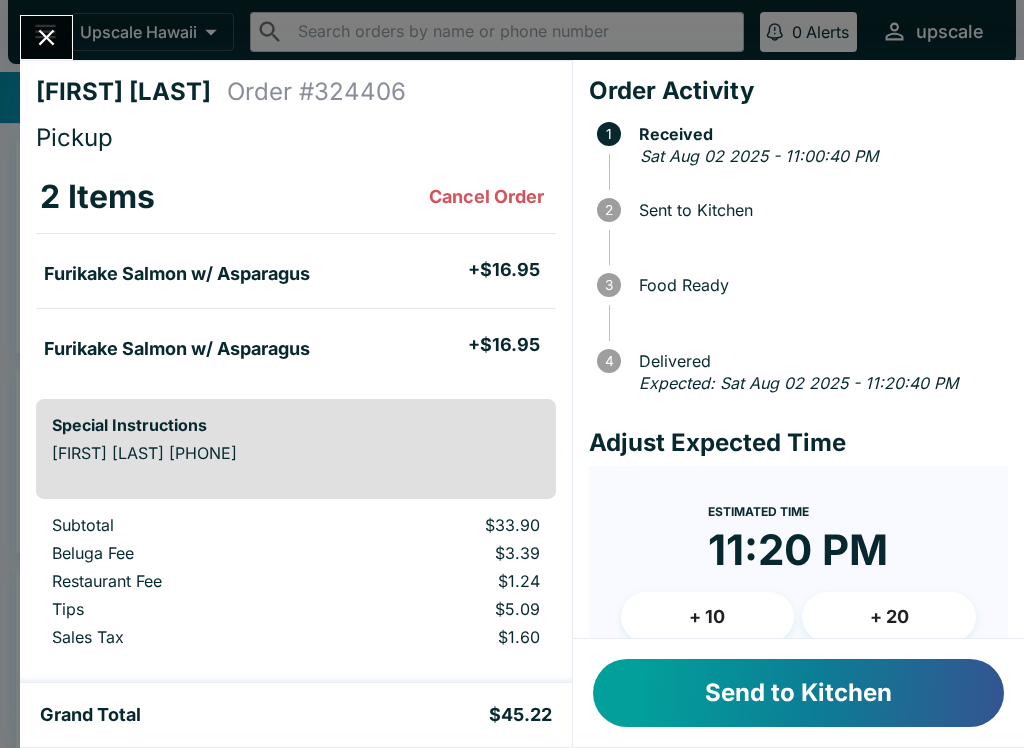 click on "Send to Kitchen" at bounding box center [798, 693] 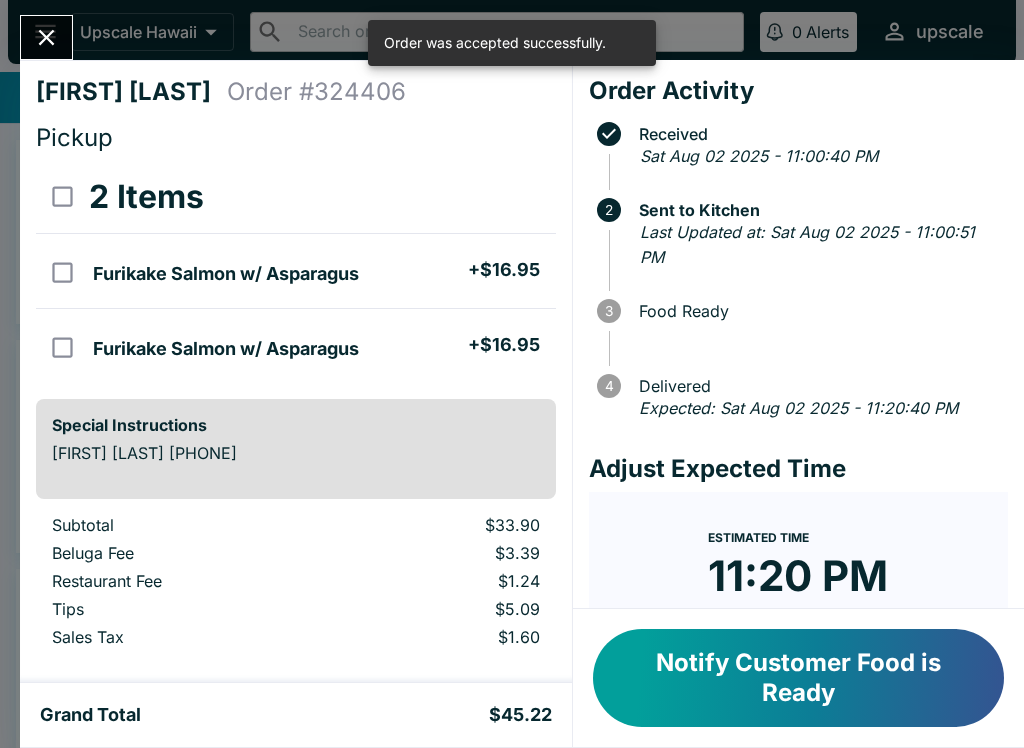 click at bounding box center (46, 37) 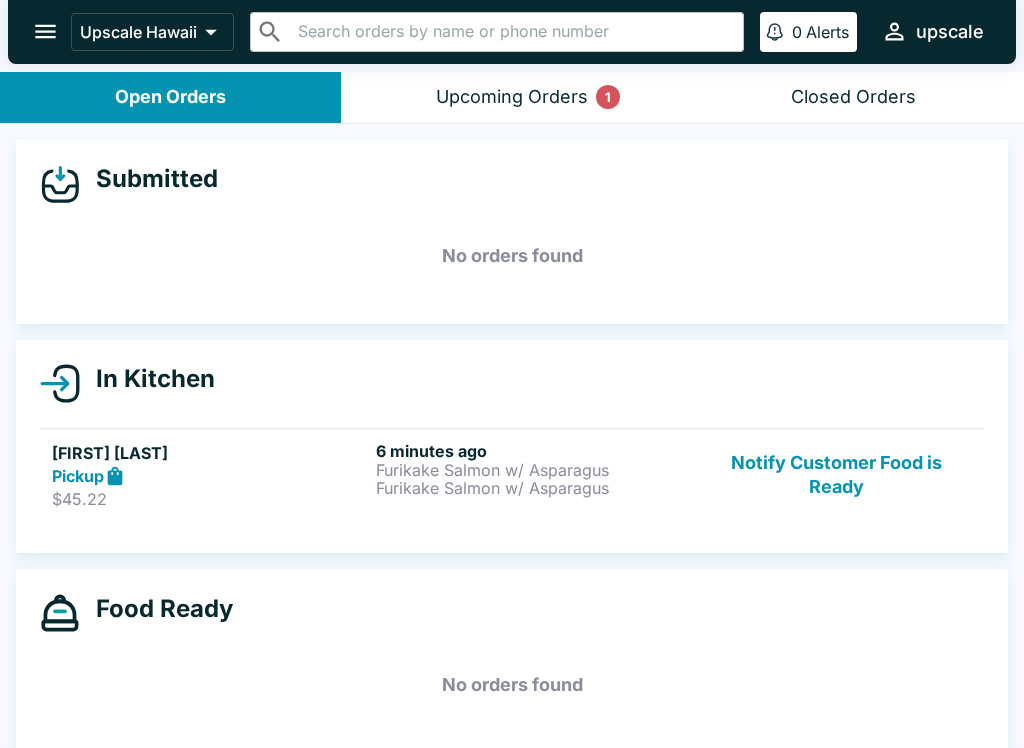 click on "Notify Customer Food is Ready" at bounding box center [836, 475] 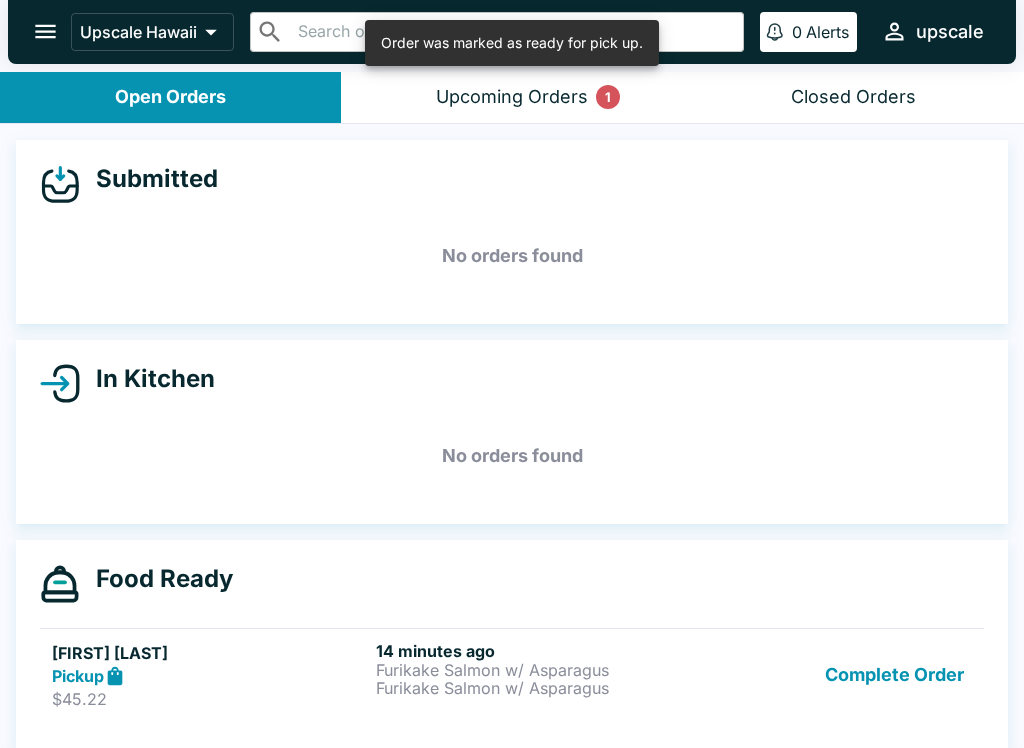 click on "Complete Order" at bounding box center (894, 675) 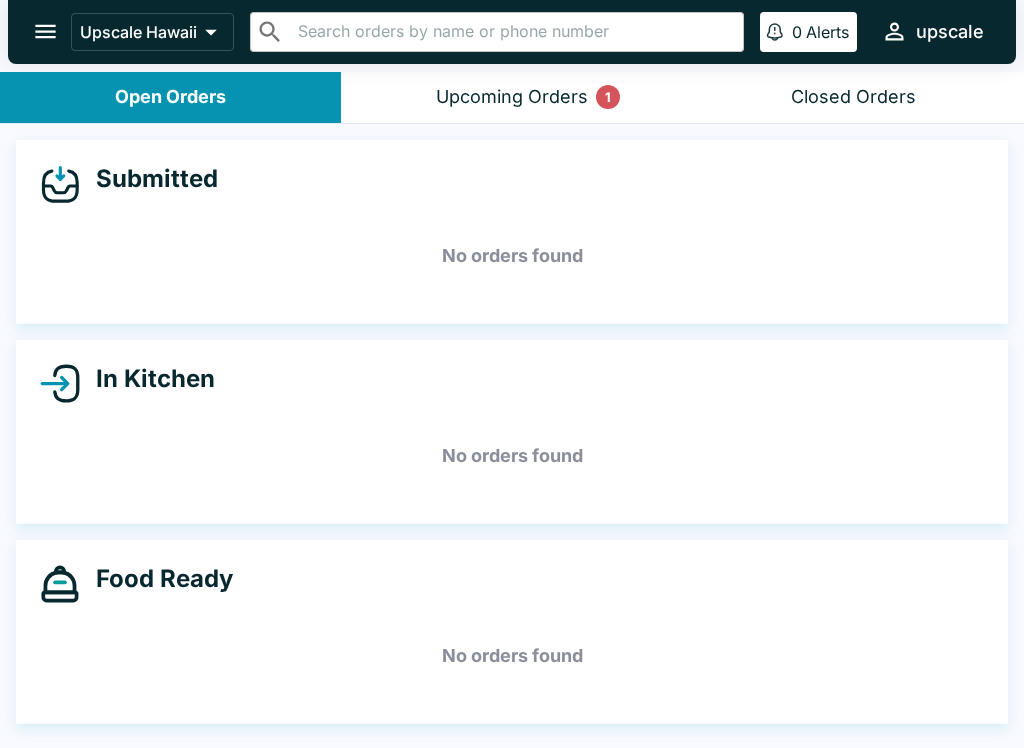 click on "Open Orders" at bounding box center [170, 97] 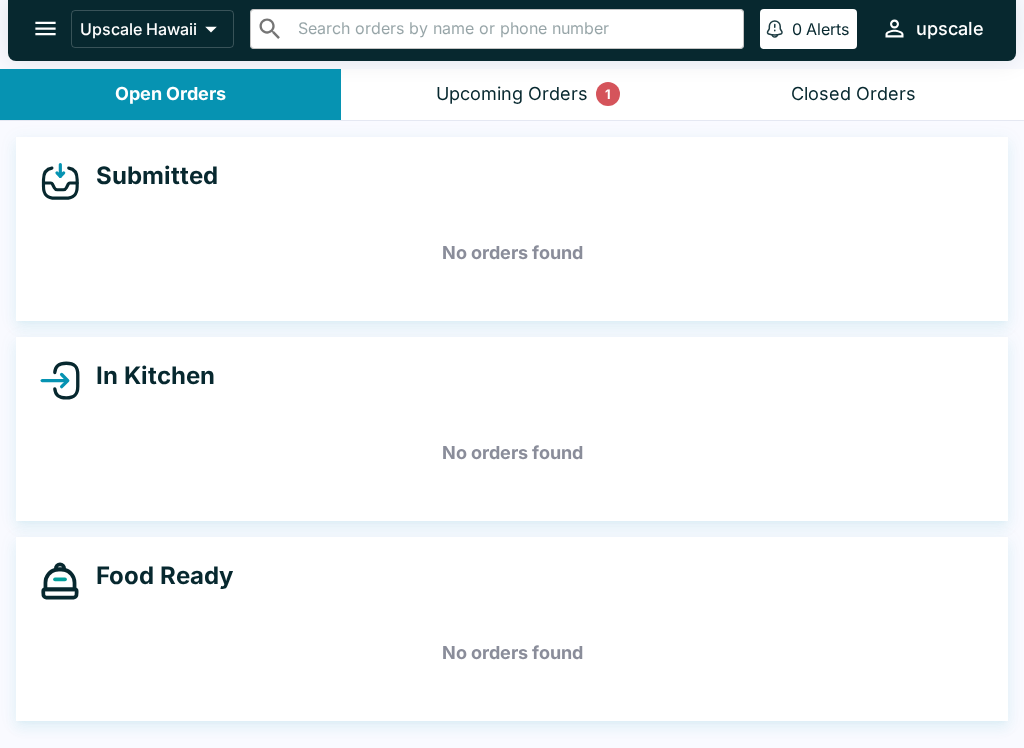 click on "​ ​" at bounding box center [496, 29] 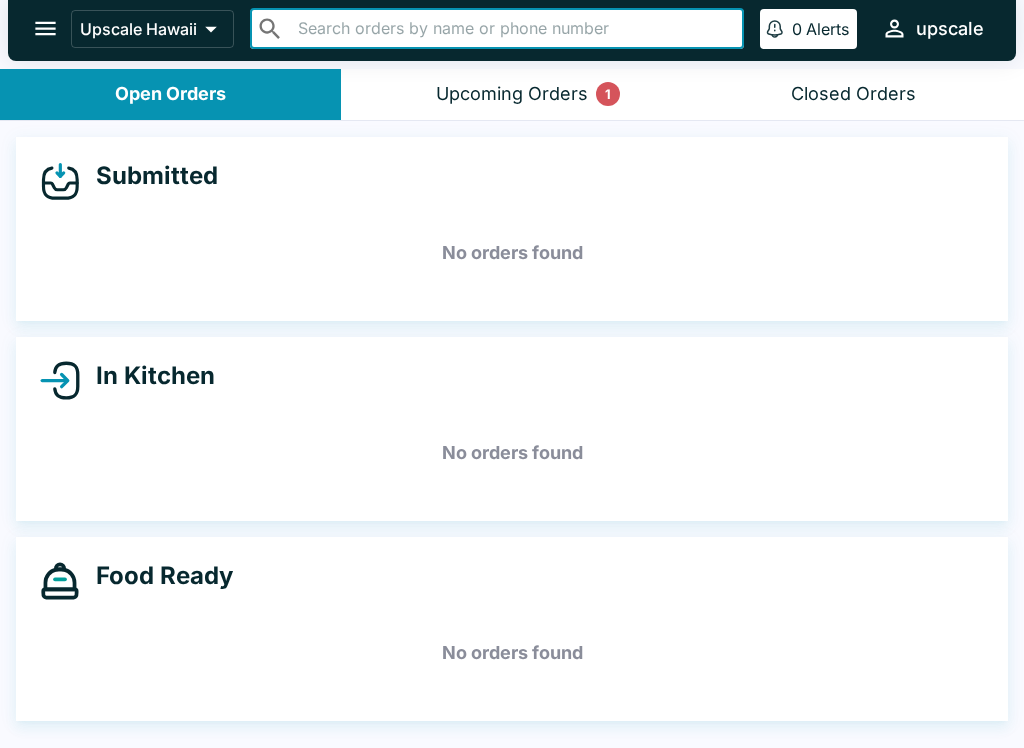 scroll, scrollTop: 0, scrollLeft: 0, axis: both 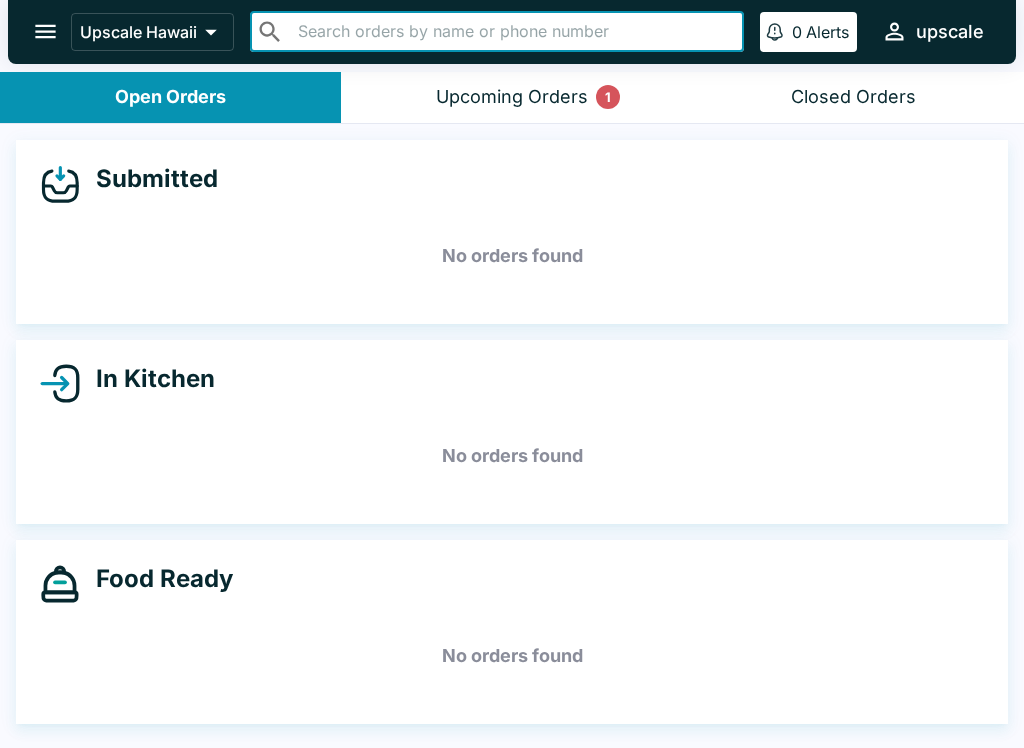 click on "Upcoming Orders 1" at bounding box center (512, 97) 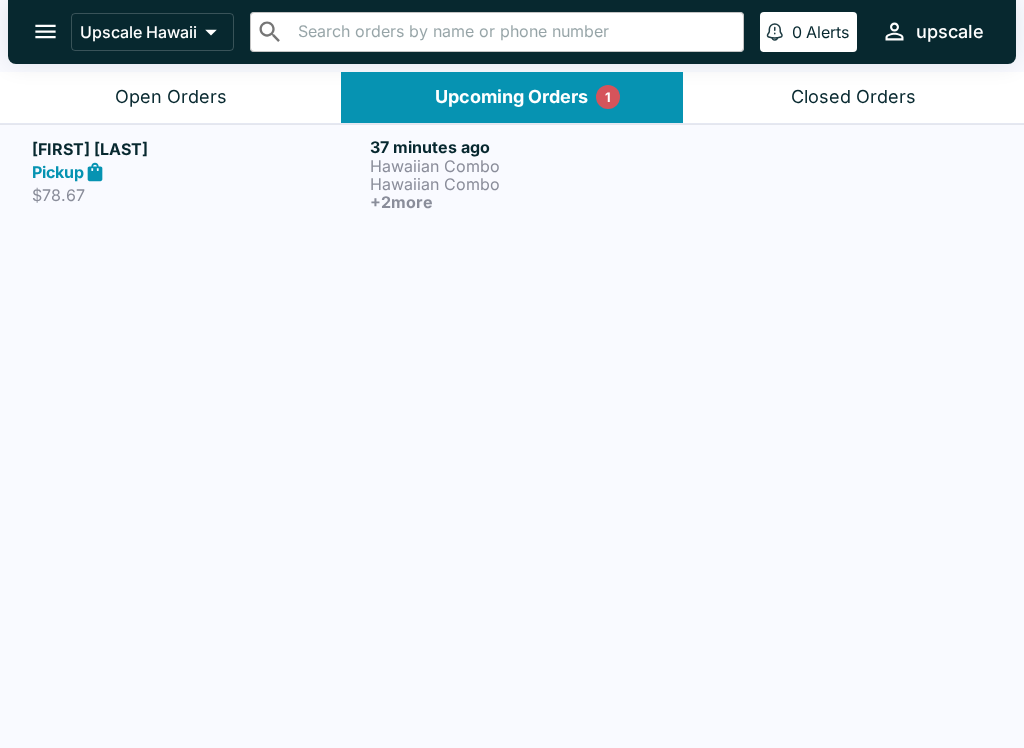 click on "Pickup" at bounding box center [197, 172] 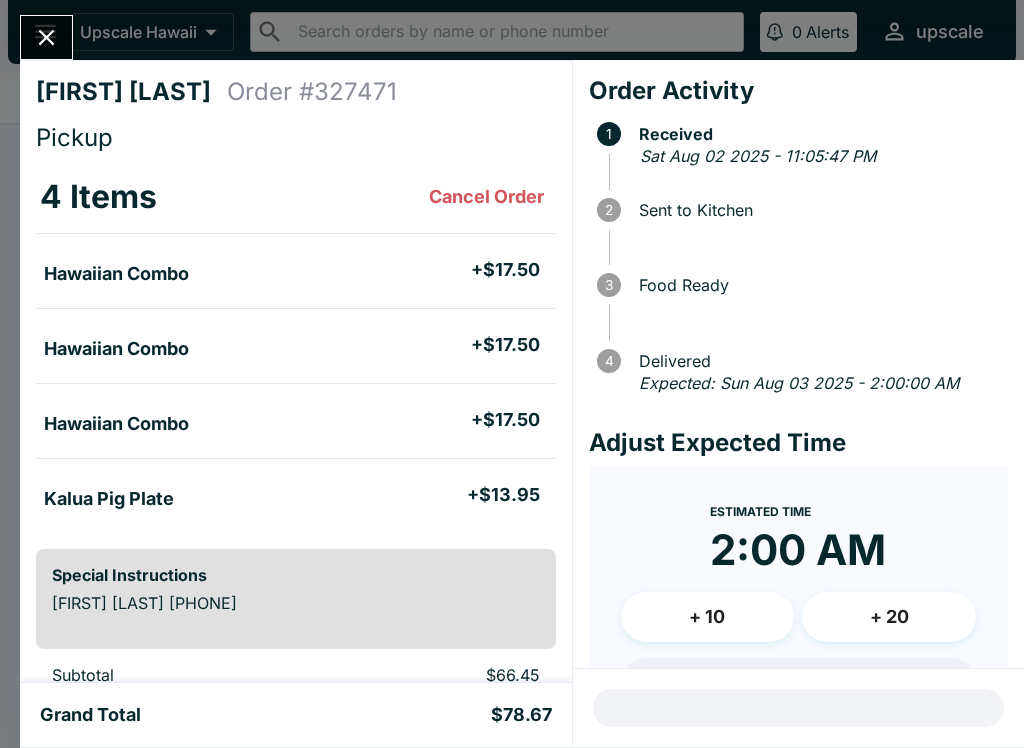 click at bounding box center (46, 37) 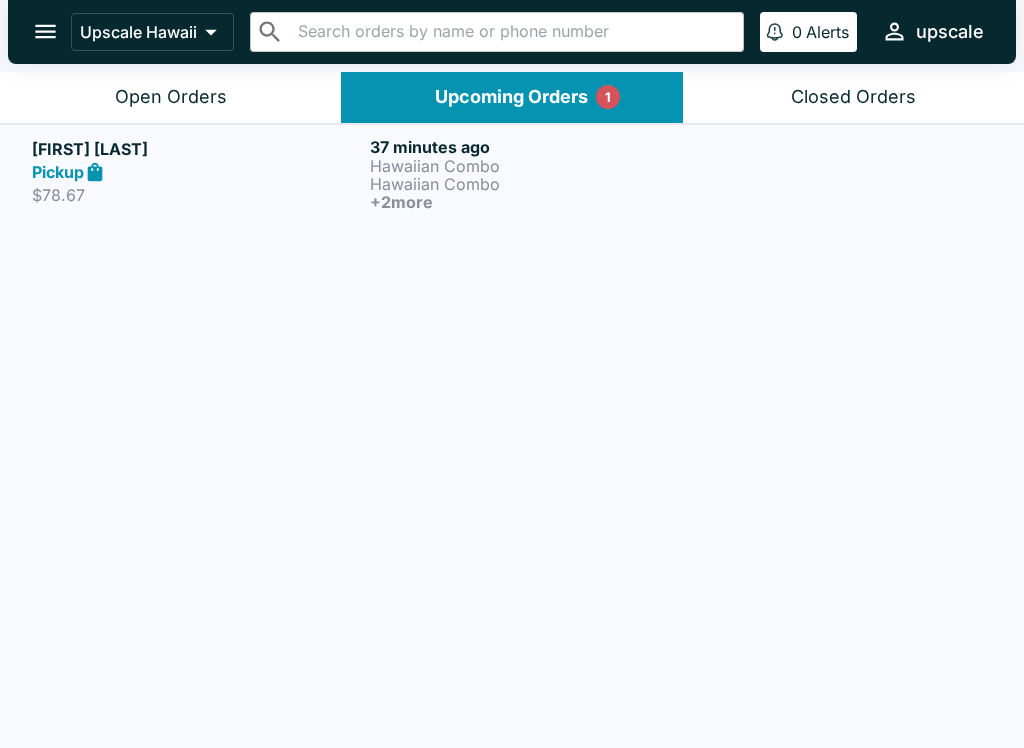 click on "Upscale Hawaii" at bounding box center (152, 32) 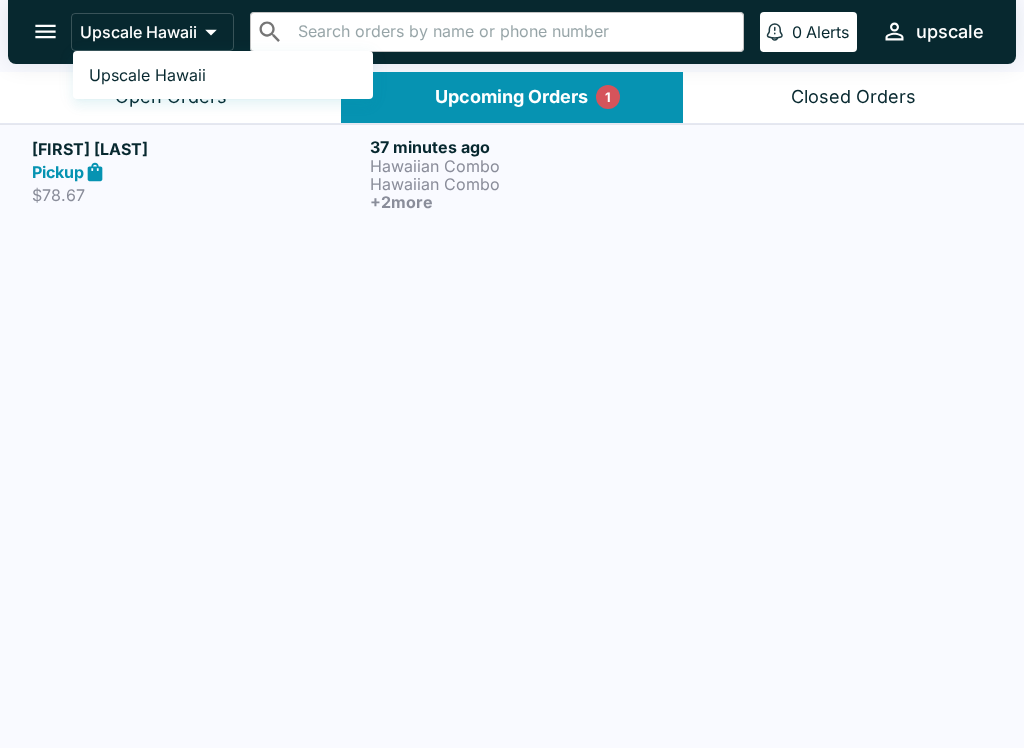 click at bounding box center [512, 374] 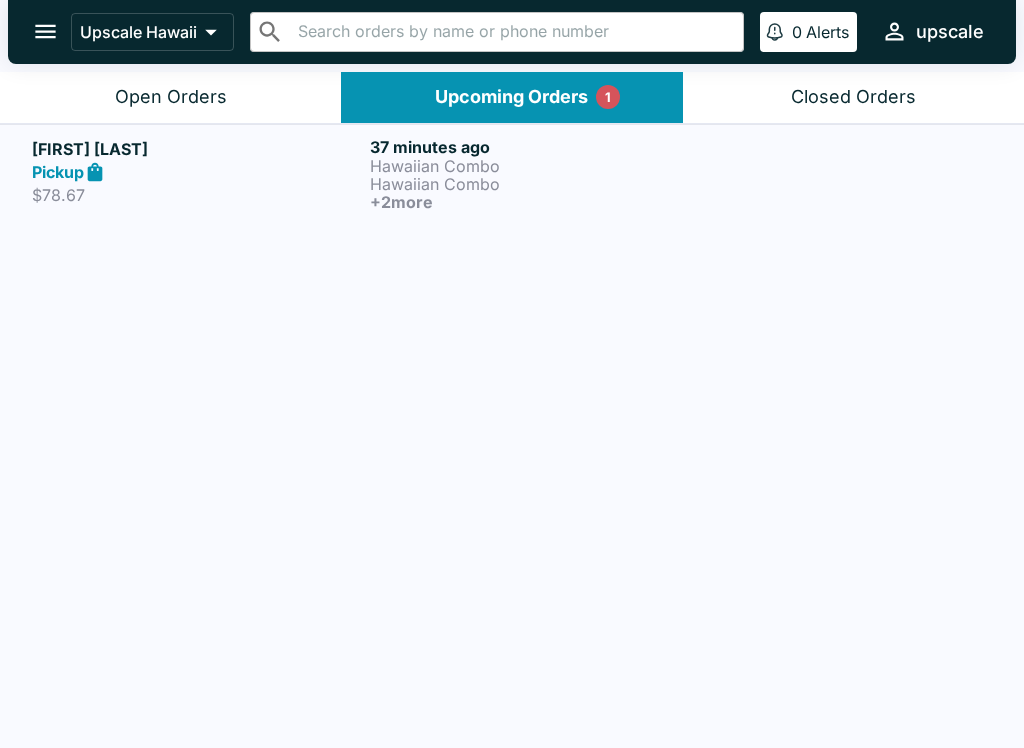 click on "[FIRST] [LAST] Pickup $78.67 37 minutes ago Hawaiian Combo Hawaiian Combo + 2  more" at bounding box center [512, 438] 